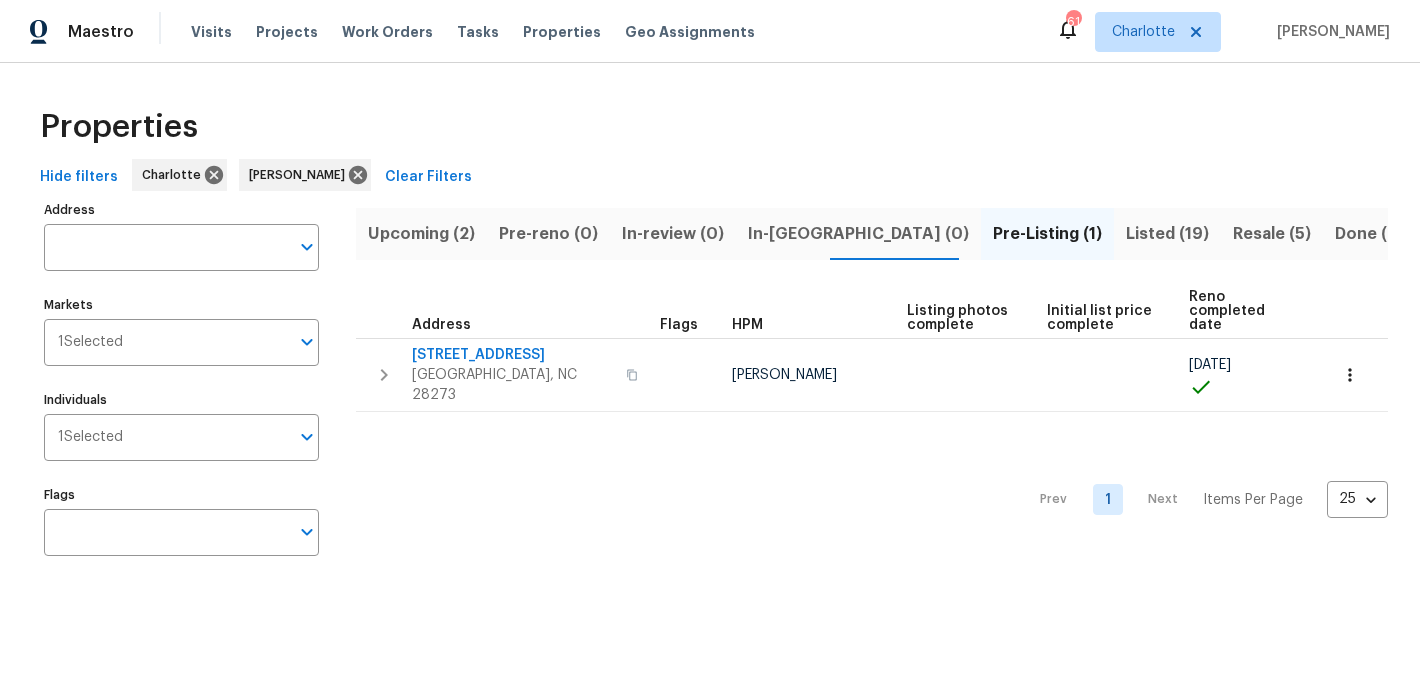 scroll, scrollTop: 0, scrollLeft: 0, axis: both 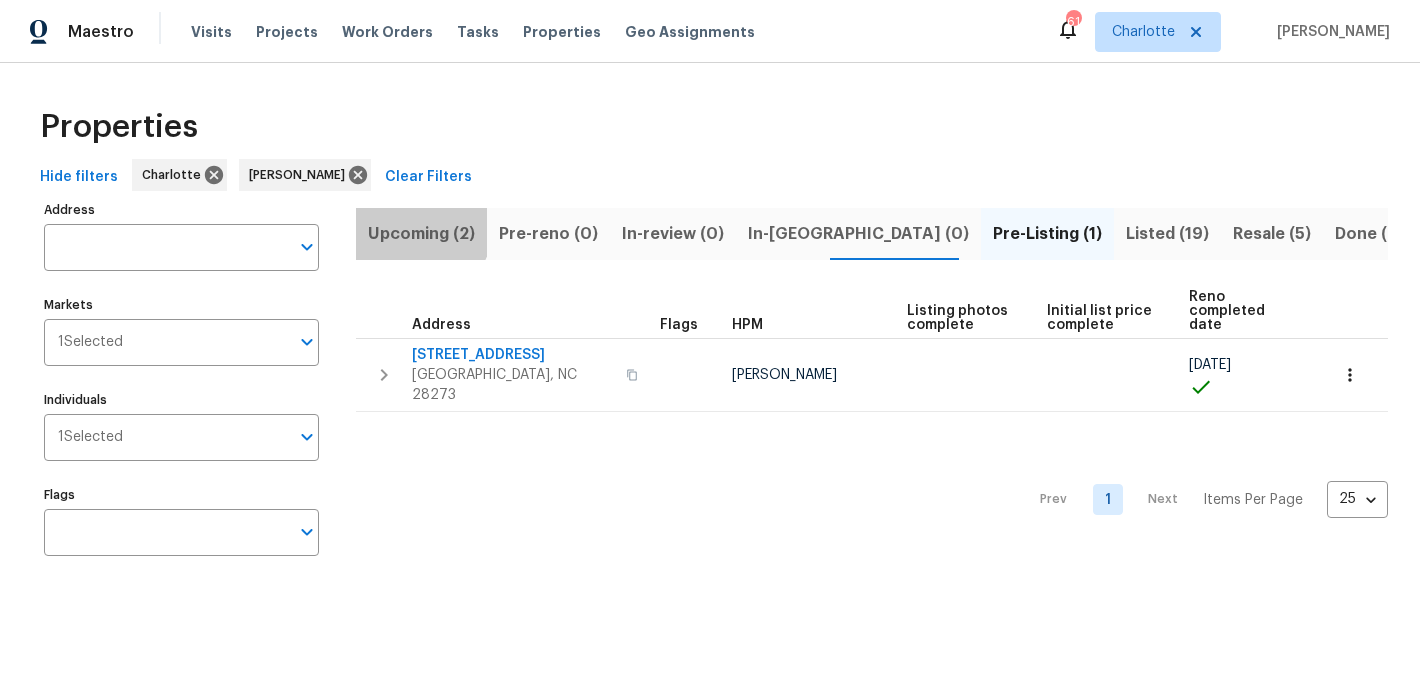 click on "Upcoming (2)" at bounding box center [421, 234] 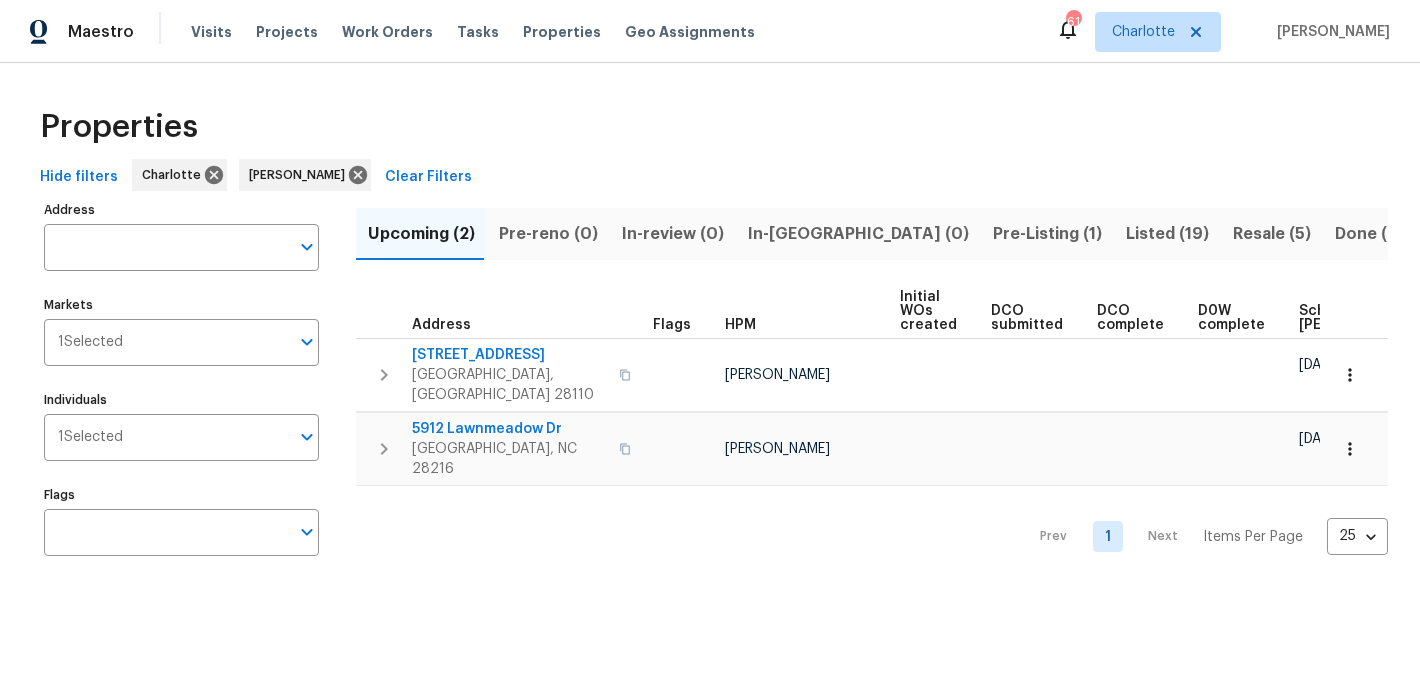 click on "Listed (19)" at bounding box center (1167, 234) 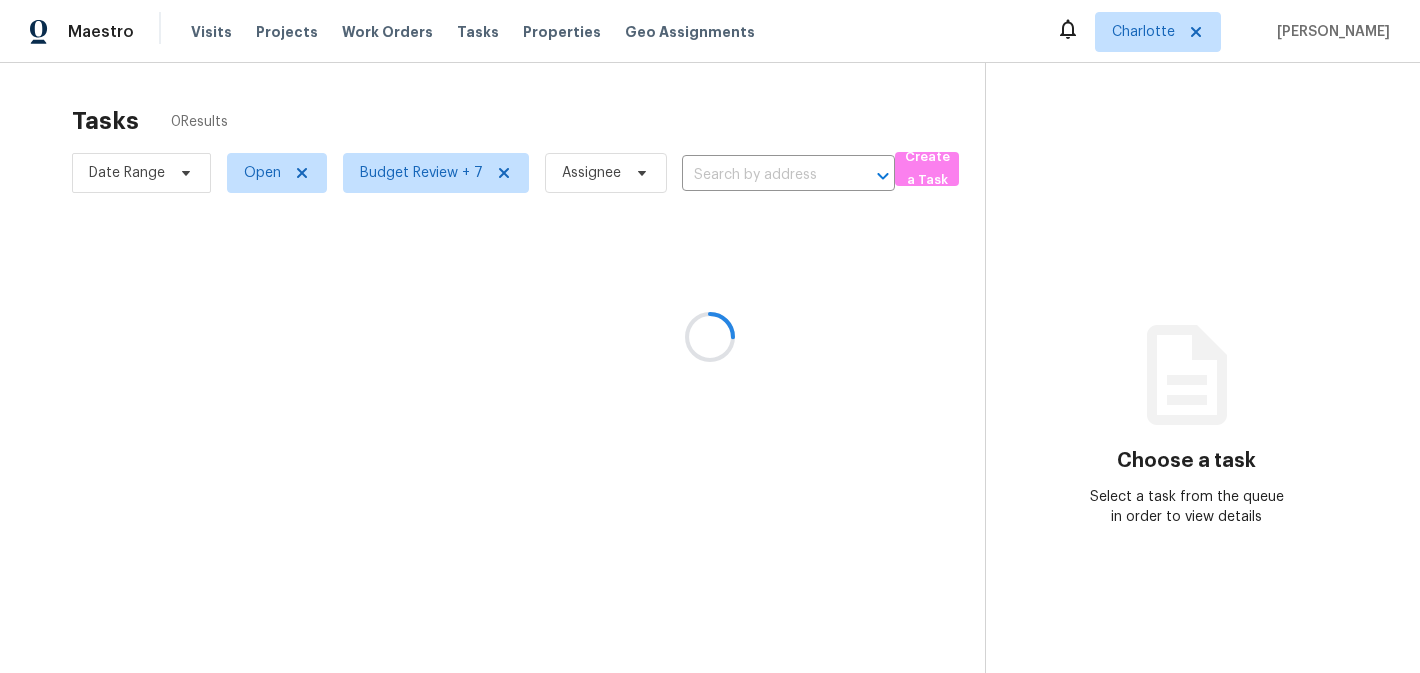 scroll, scrollTop: 0, scrollLeft: 0, axis: both 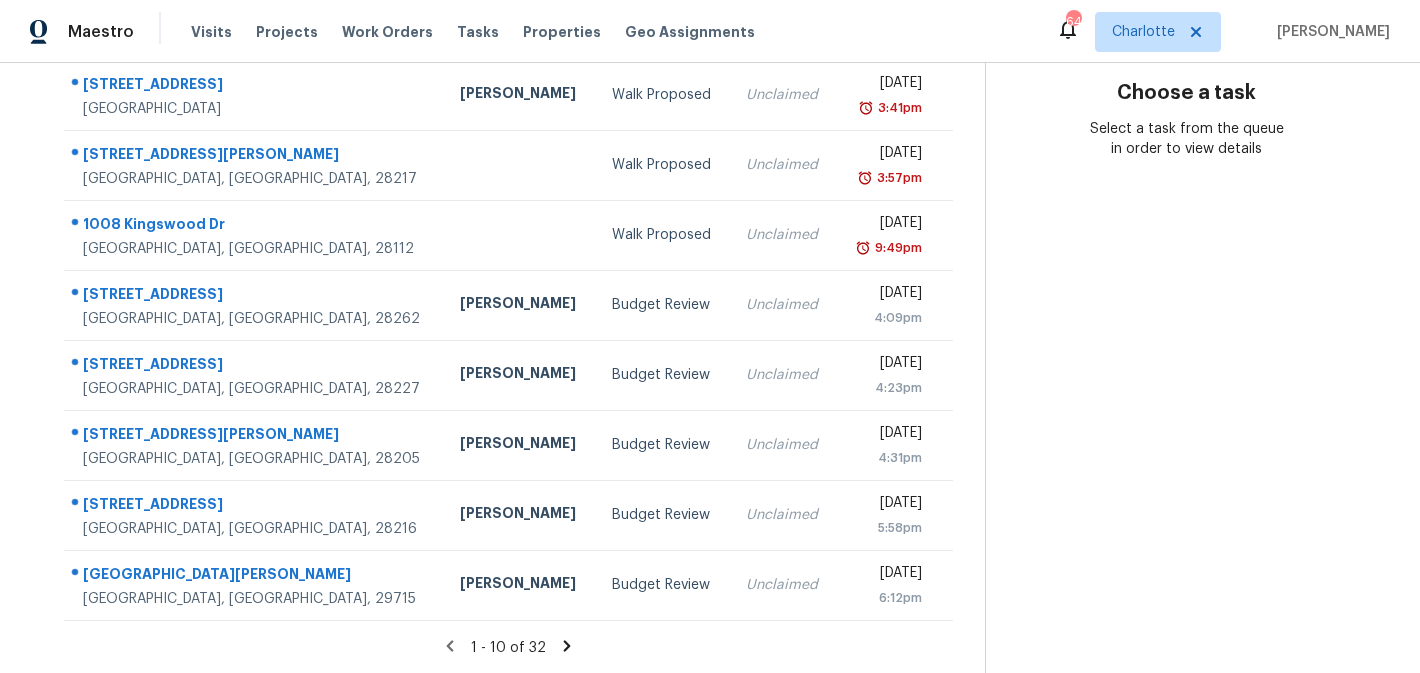 click 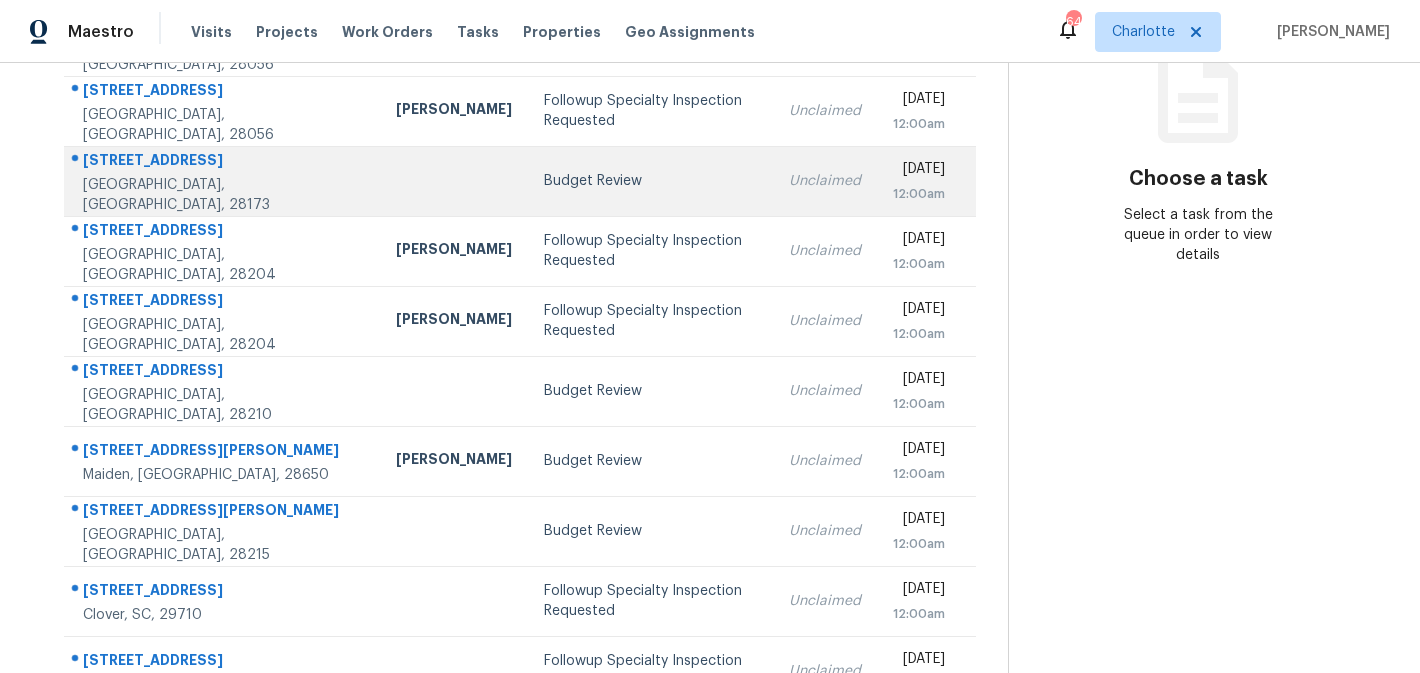 scroll, scrollTop: 368, scrollLeft: 0, axis: vertical 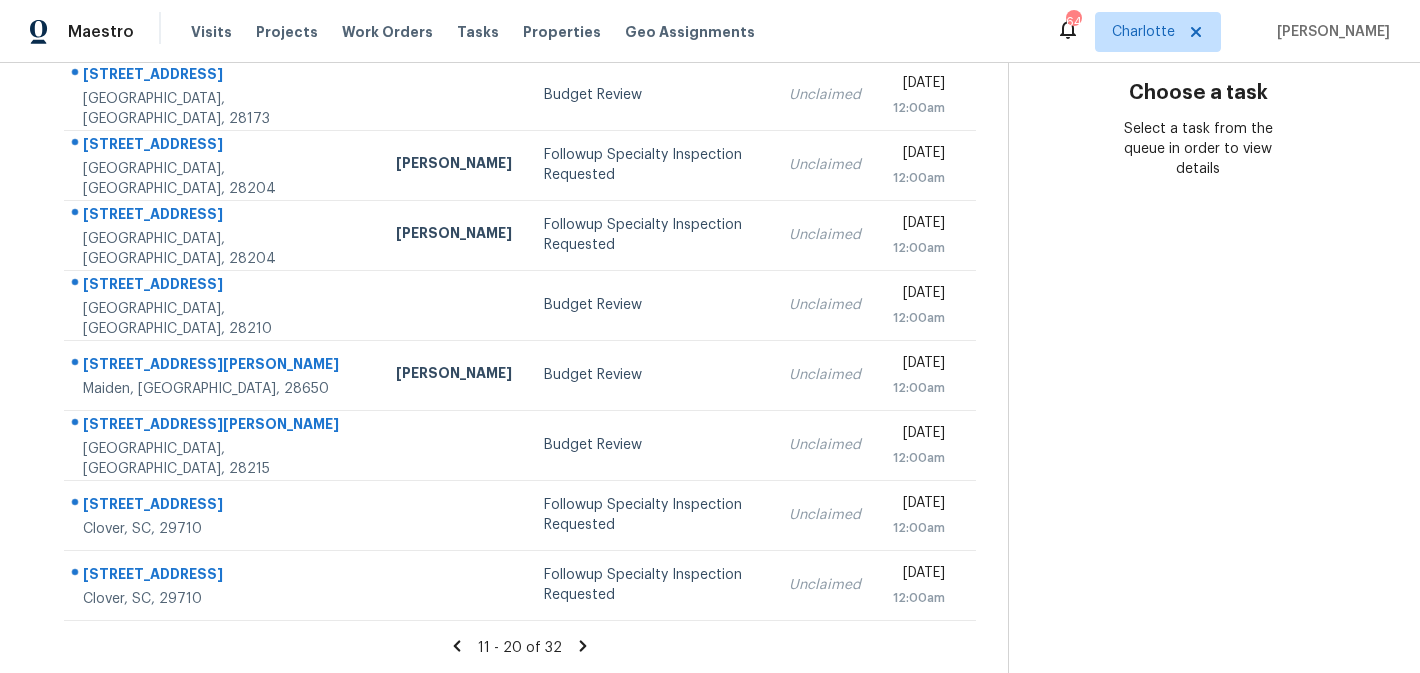 click 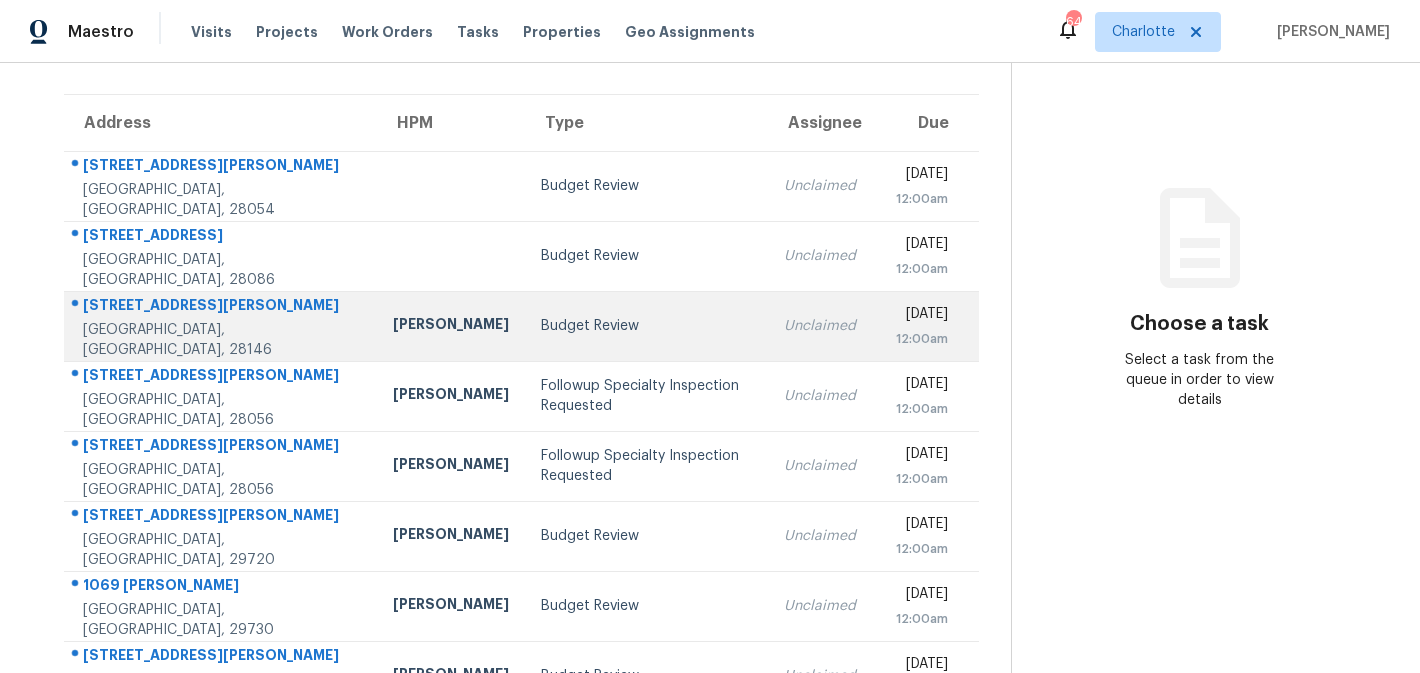scroll, scrollTop: 368, scrollLeft: 0, axis: vertical 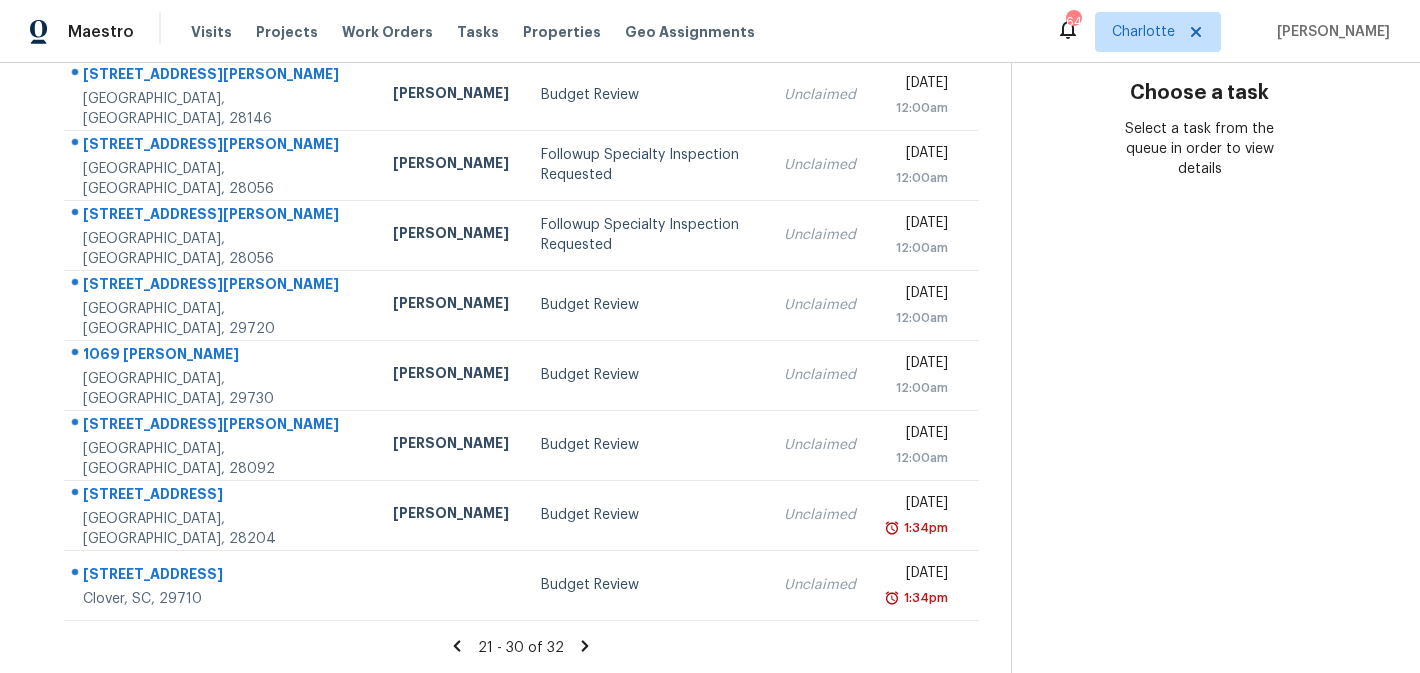 click 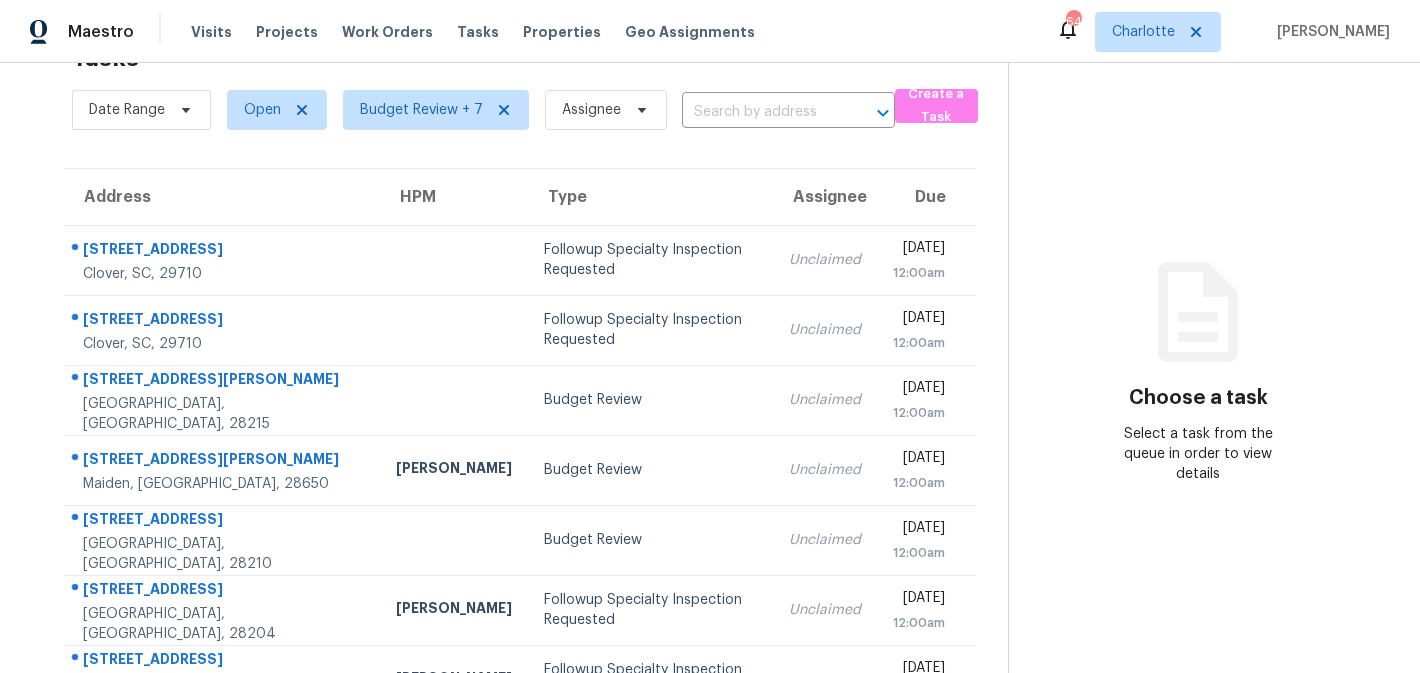scroll, scrollTop: 368, scrollLeft: 0, axis: vertical 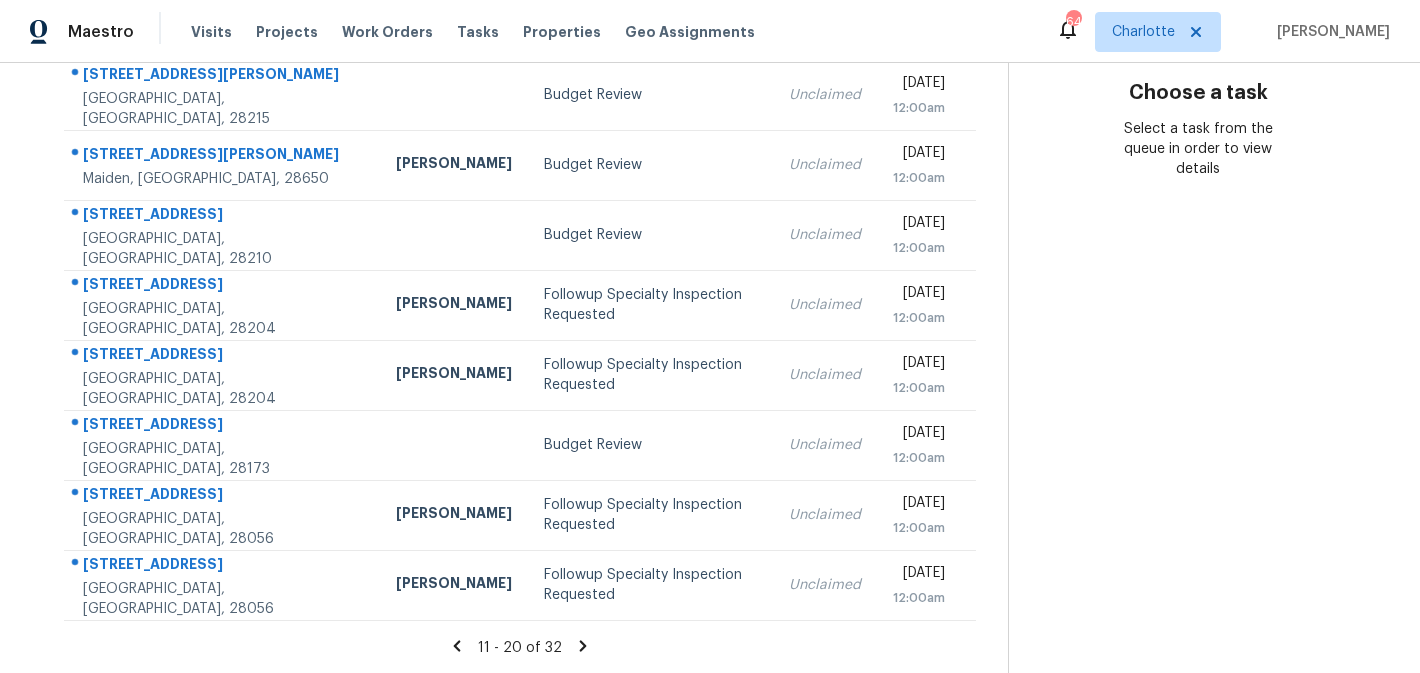 click 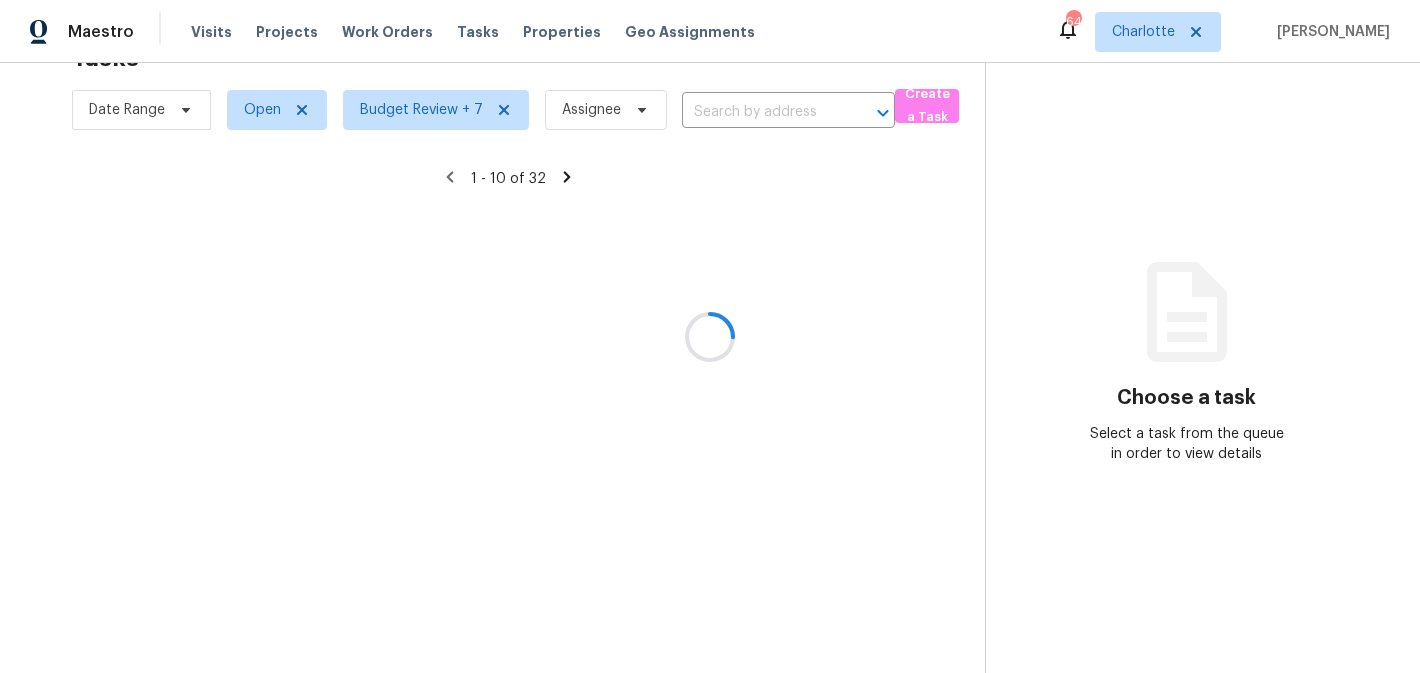 scroll, scrollTop: 368, scrollLeft: 0, axis: vertical 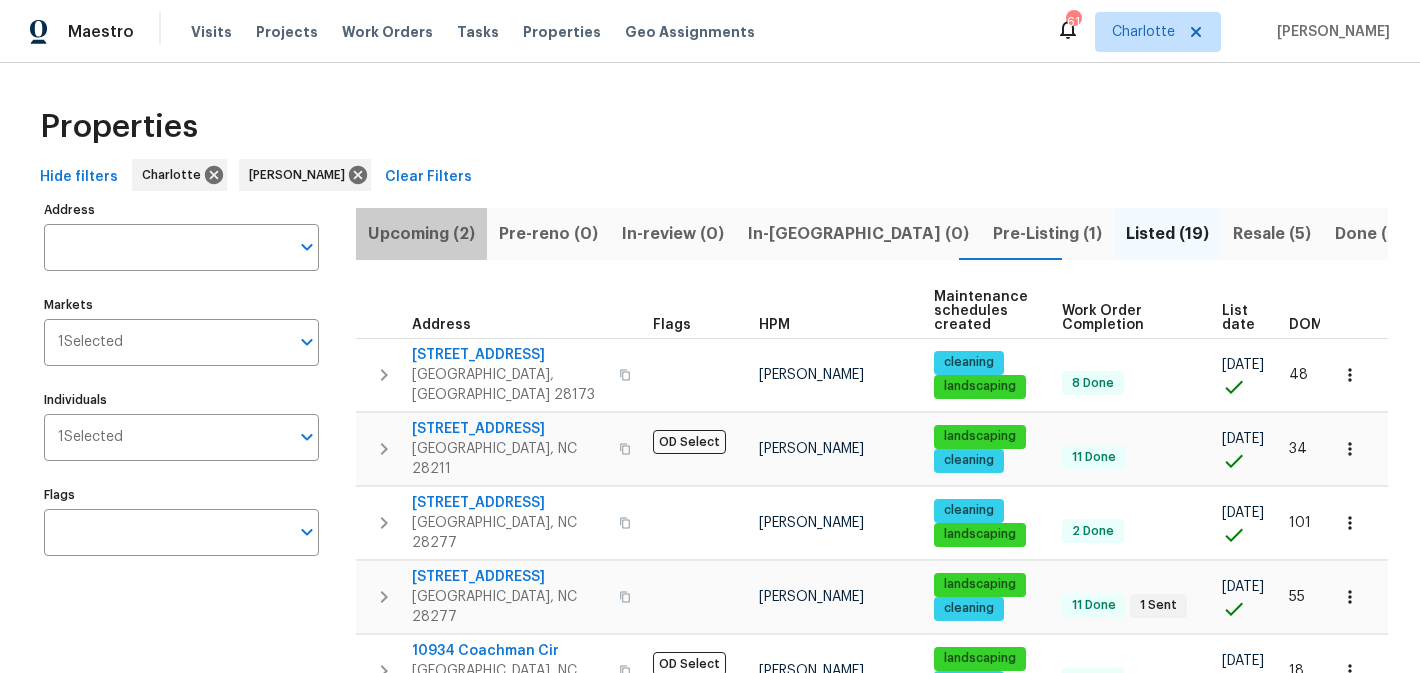 click on "Upcoming (2)" at bounding box center (421, 234) 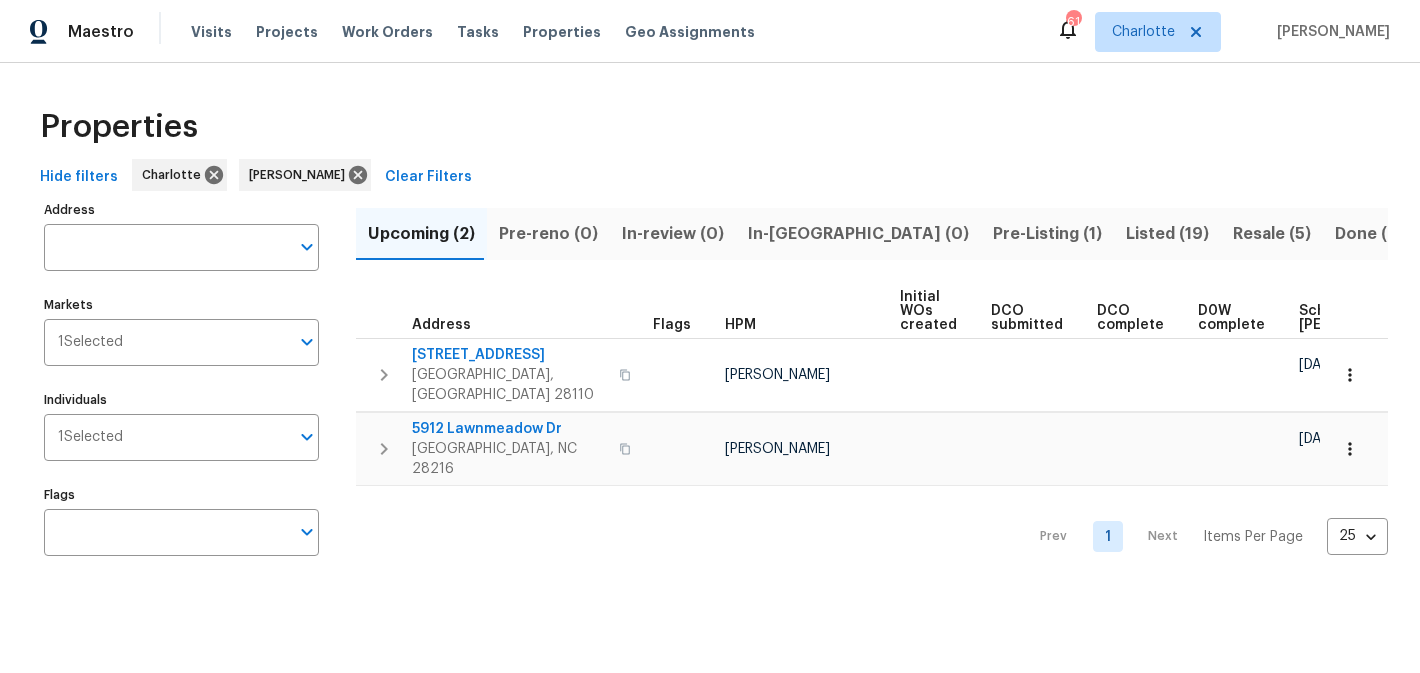 click on "Pre-Listing (1)" at bounding box center [1047, 234] 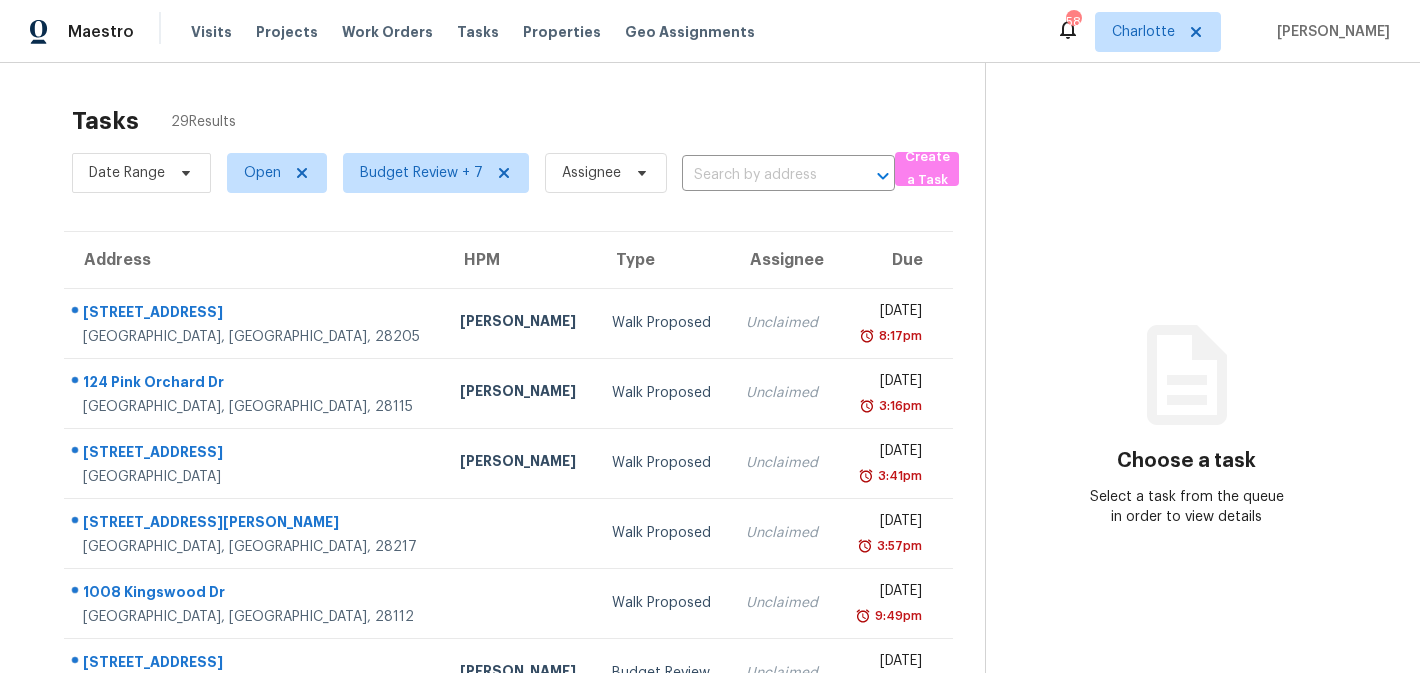 scroll, scrollTop: 0, scrollLeft: 0, axis: both 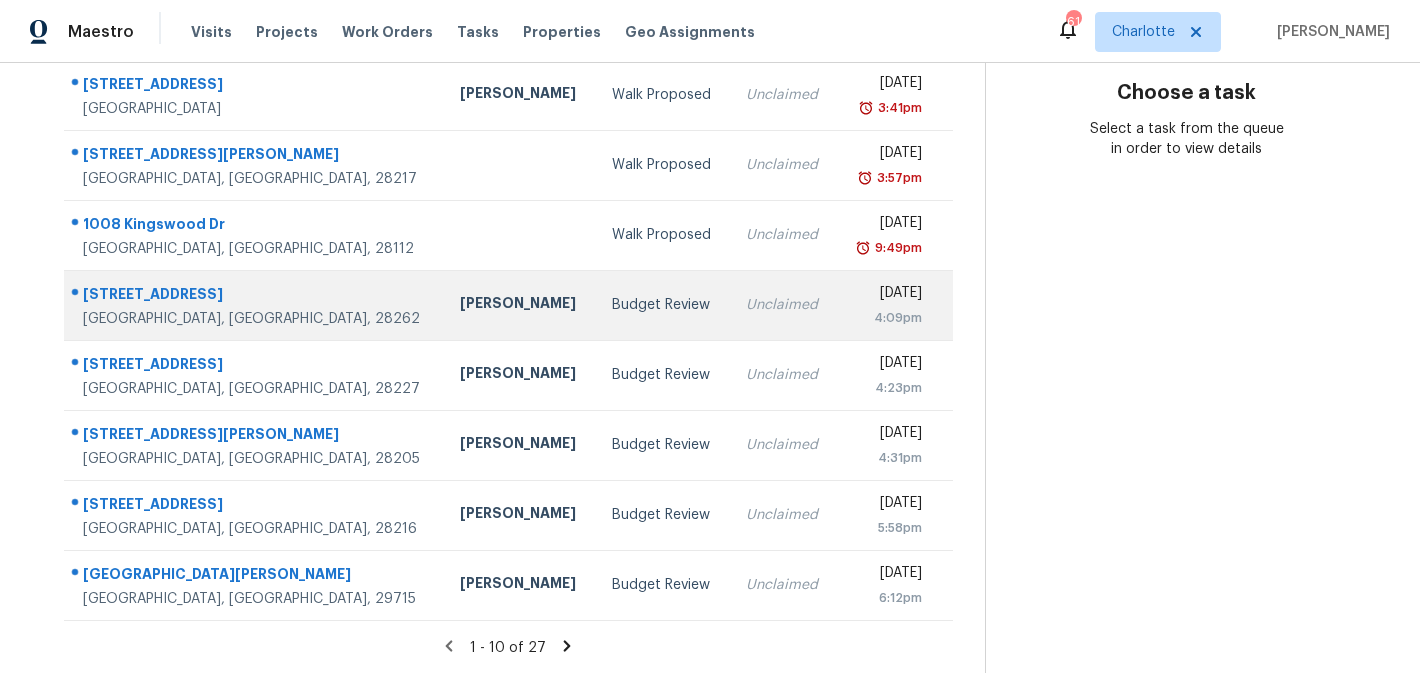 click on "Unclaimed" at bounding box center [783, 305] 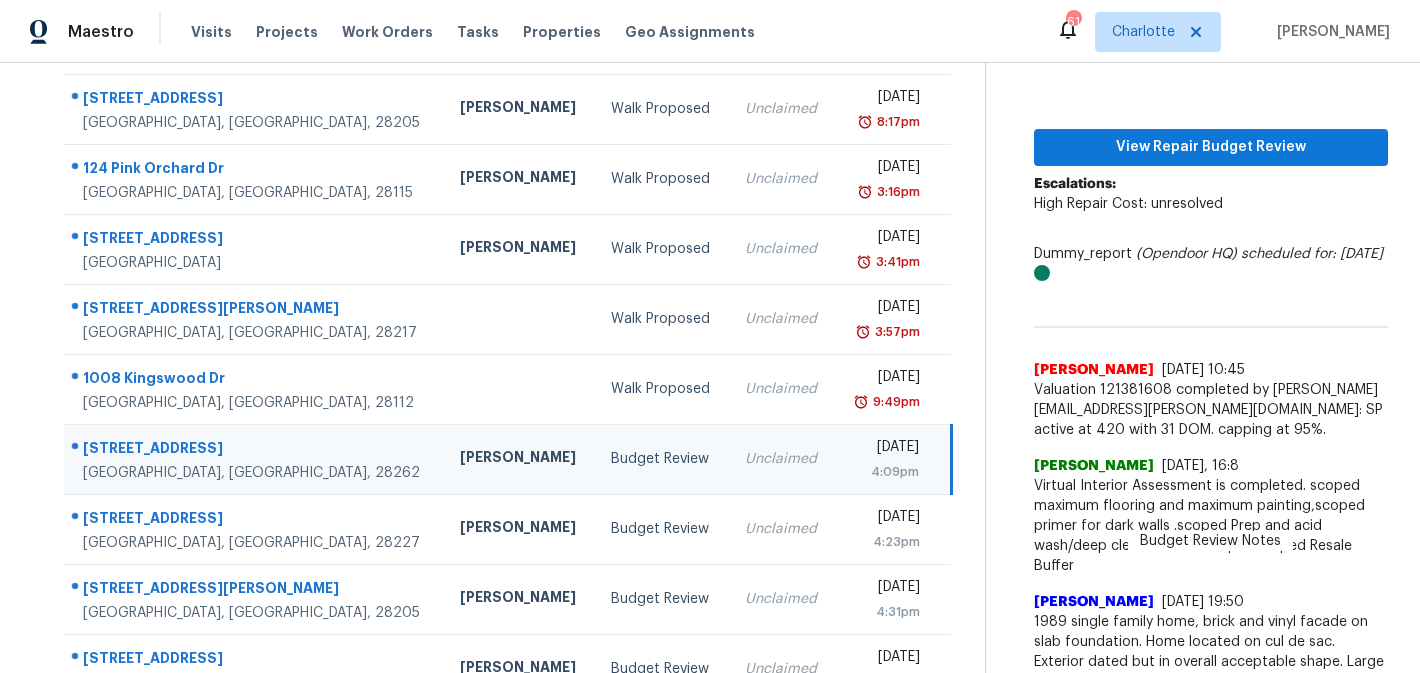scroll, scrollTop: 239, scrollLeft: 0, axis: vertical 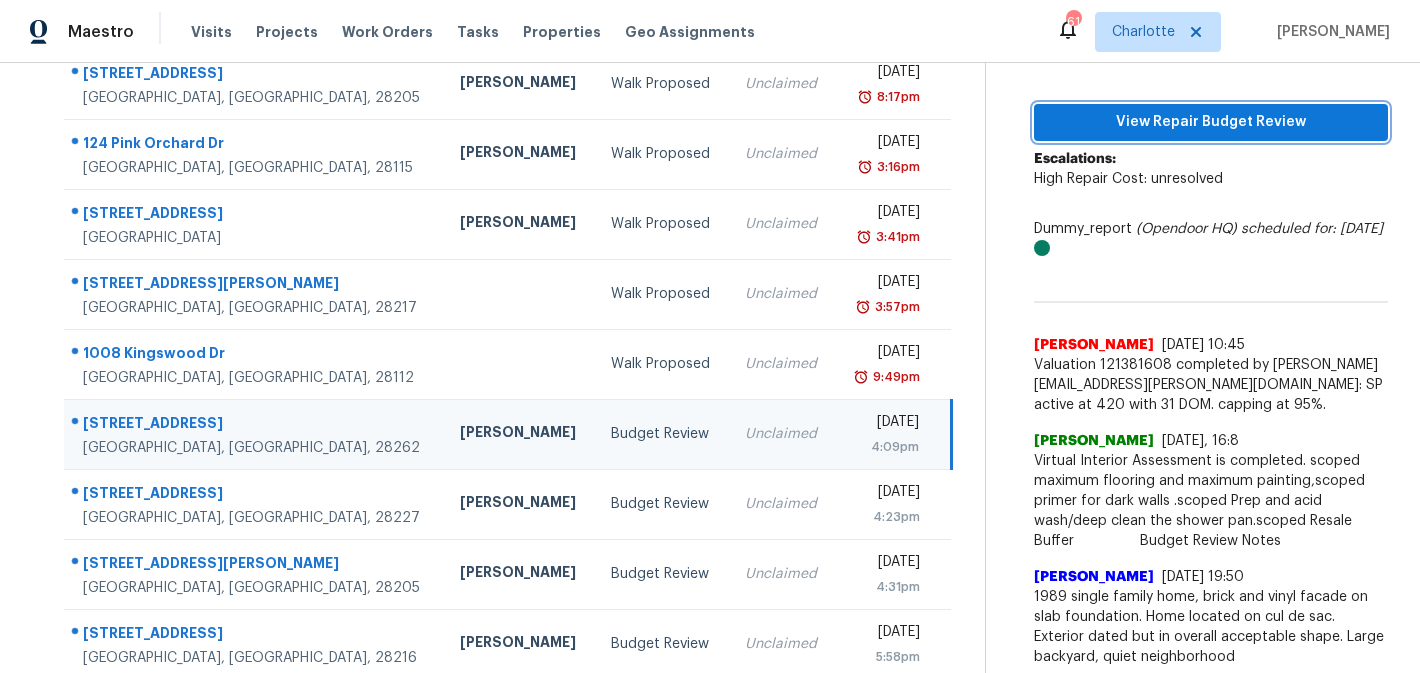 click on "View Repair Budget Review" at bounding box center [1211, 122] 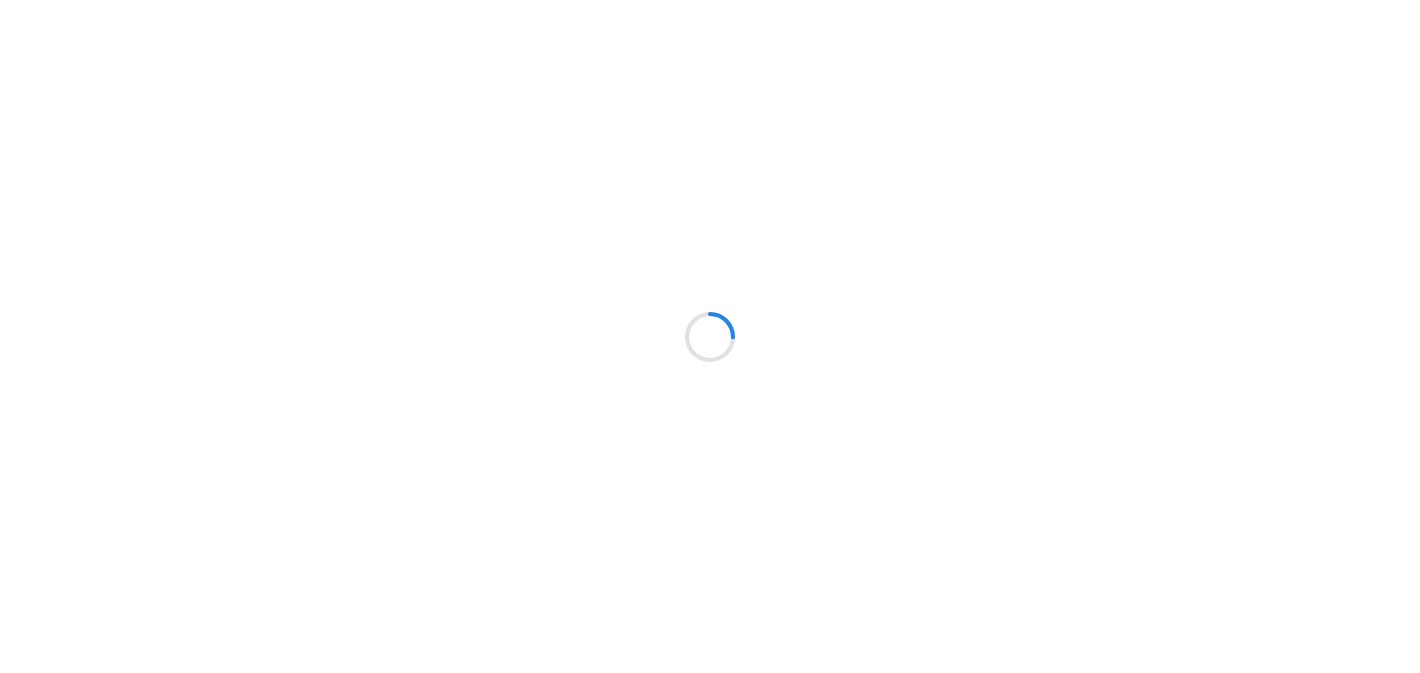 scroll, scrollTop: 0, scrollLeft: 0, axis: both 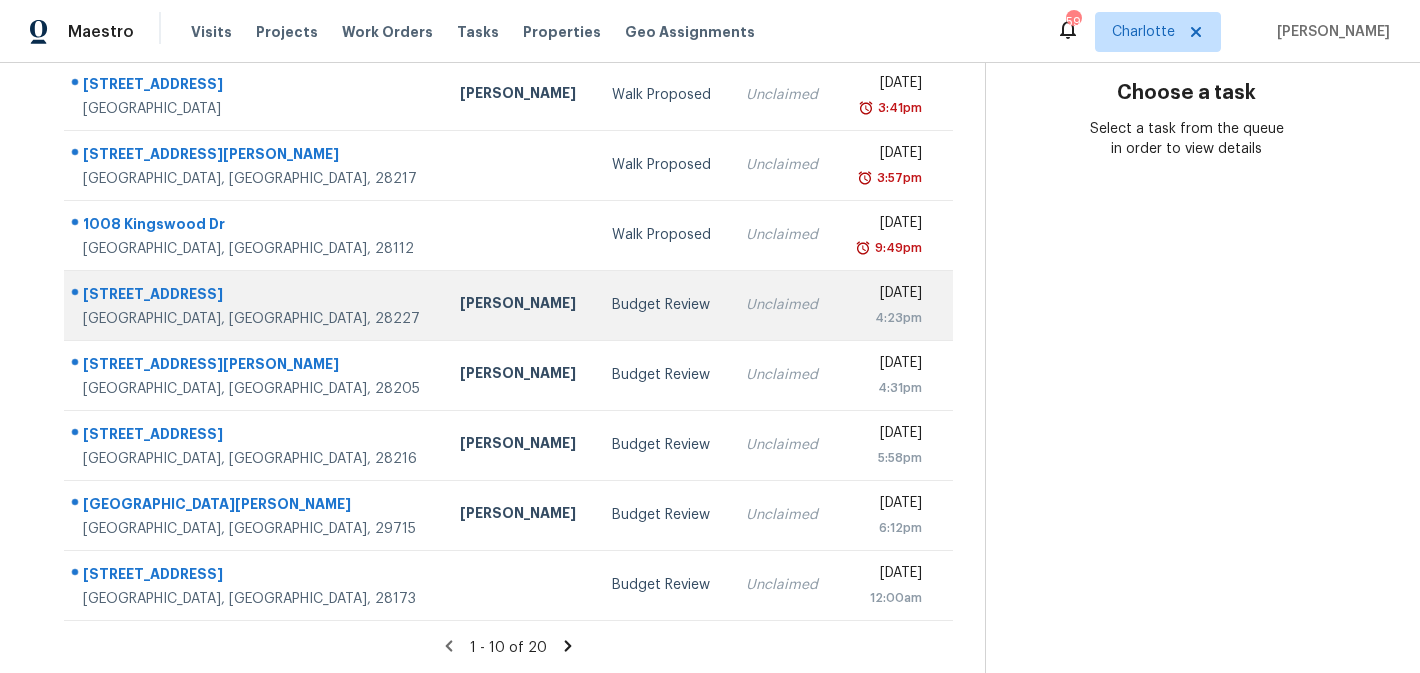 click on "Budget Review" at bounding box center (663, 305) 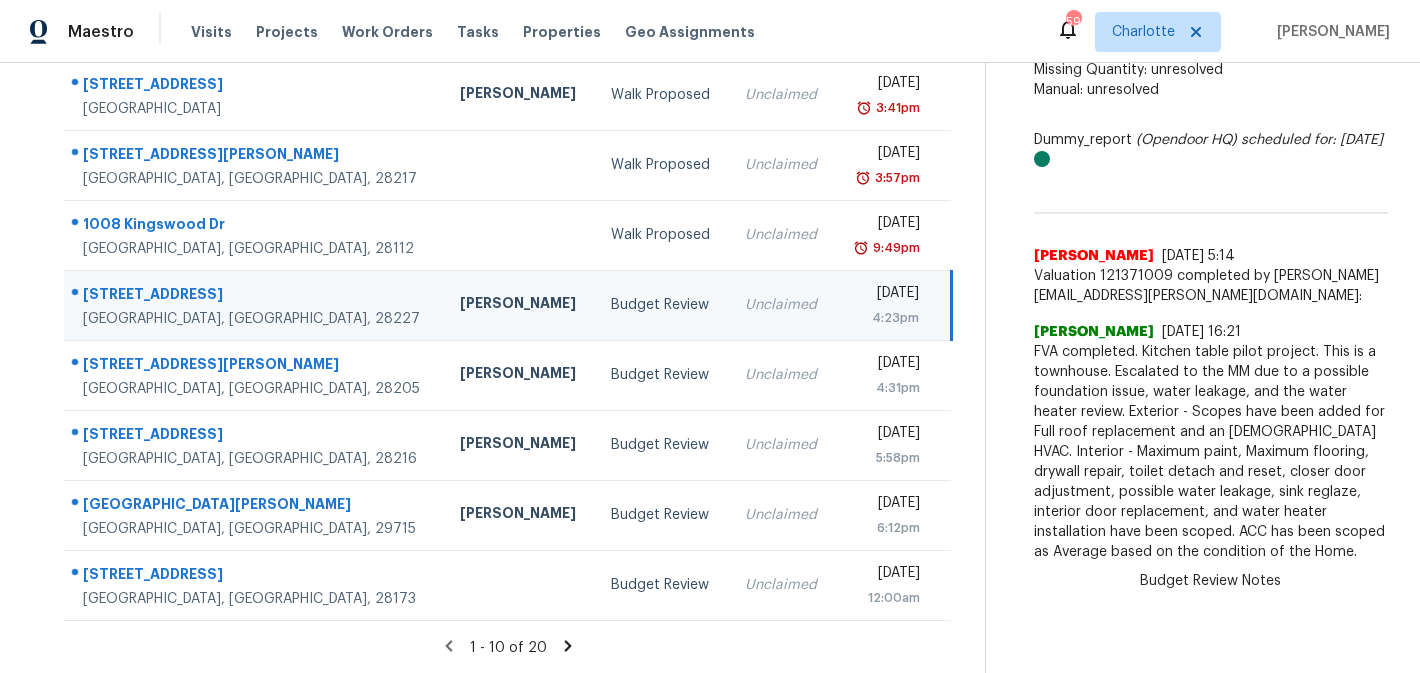 click on "[DATE] 4:23pm" at bounding box center (893, 305) 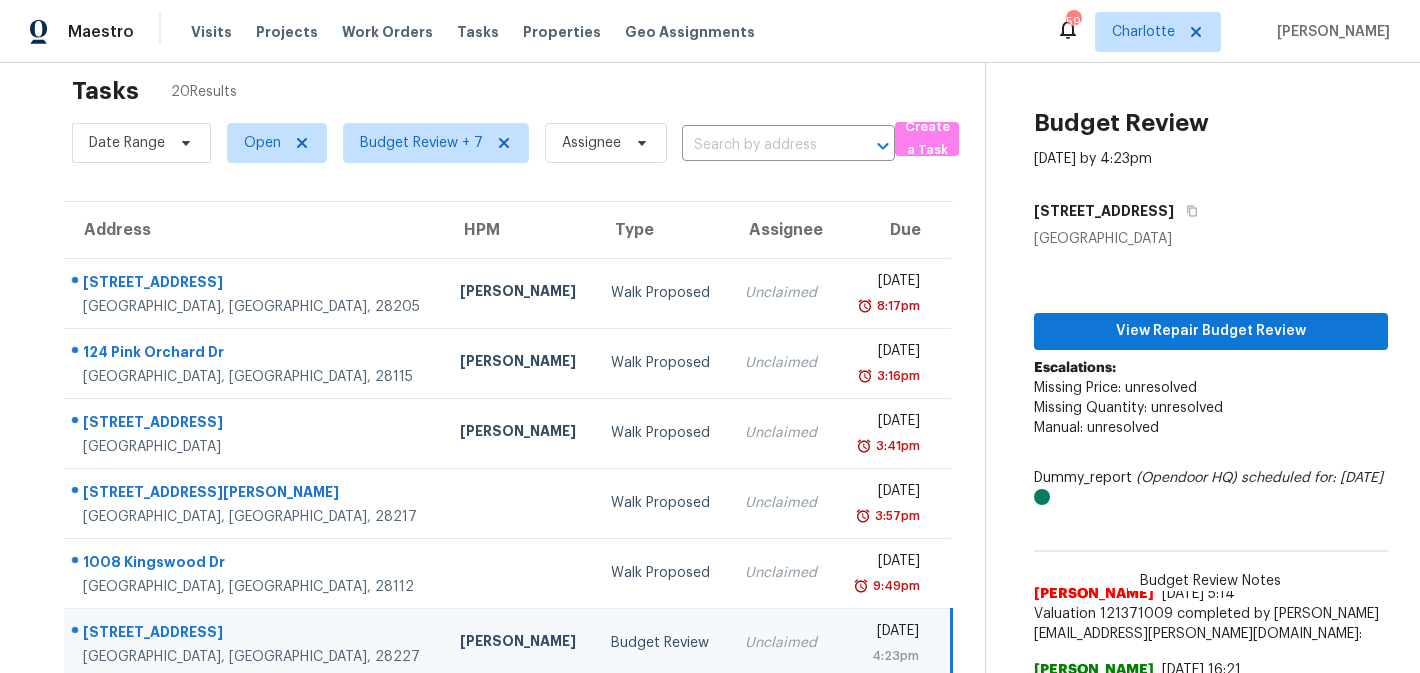 scroll, scrollTop: 12, scrollLeft: 0, axis: vertical 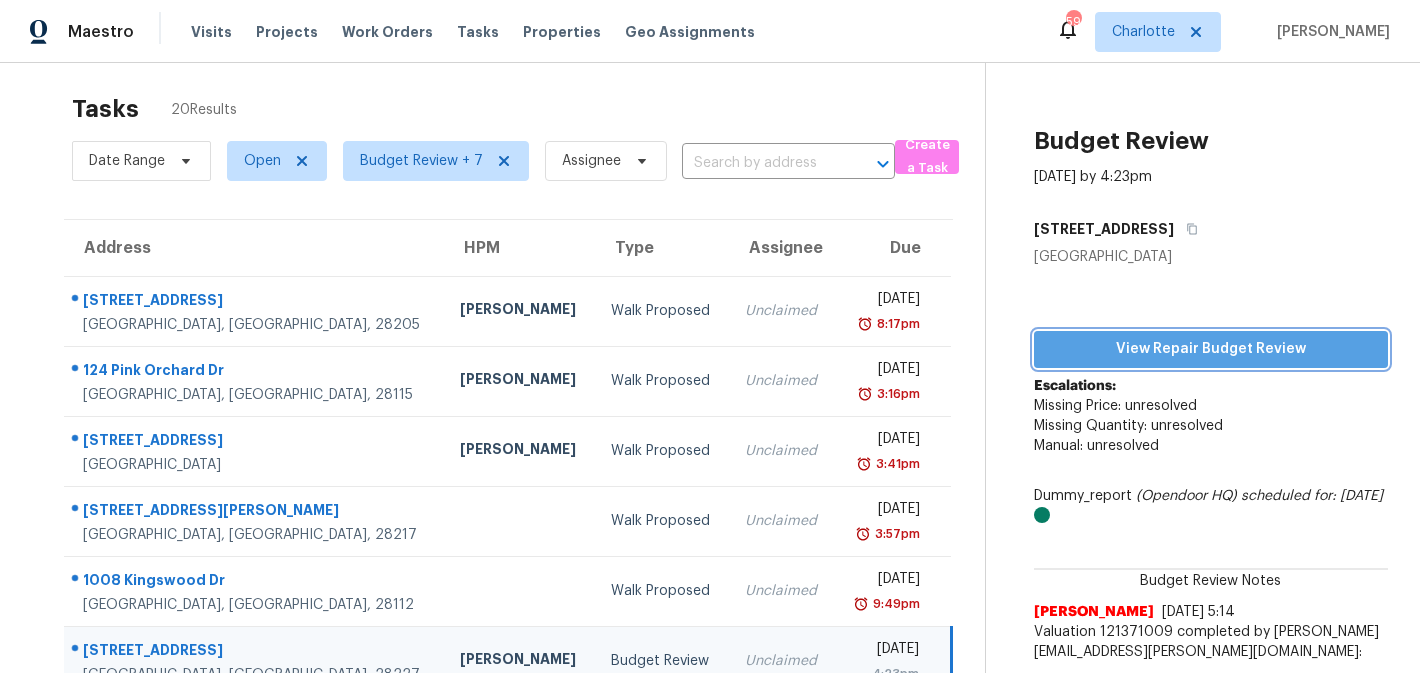 click on "View Repair Budget Review" at bounding box center [1211, 349] 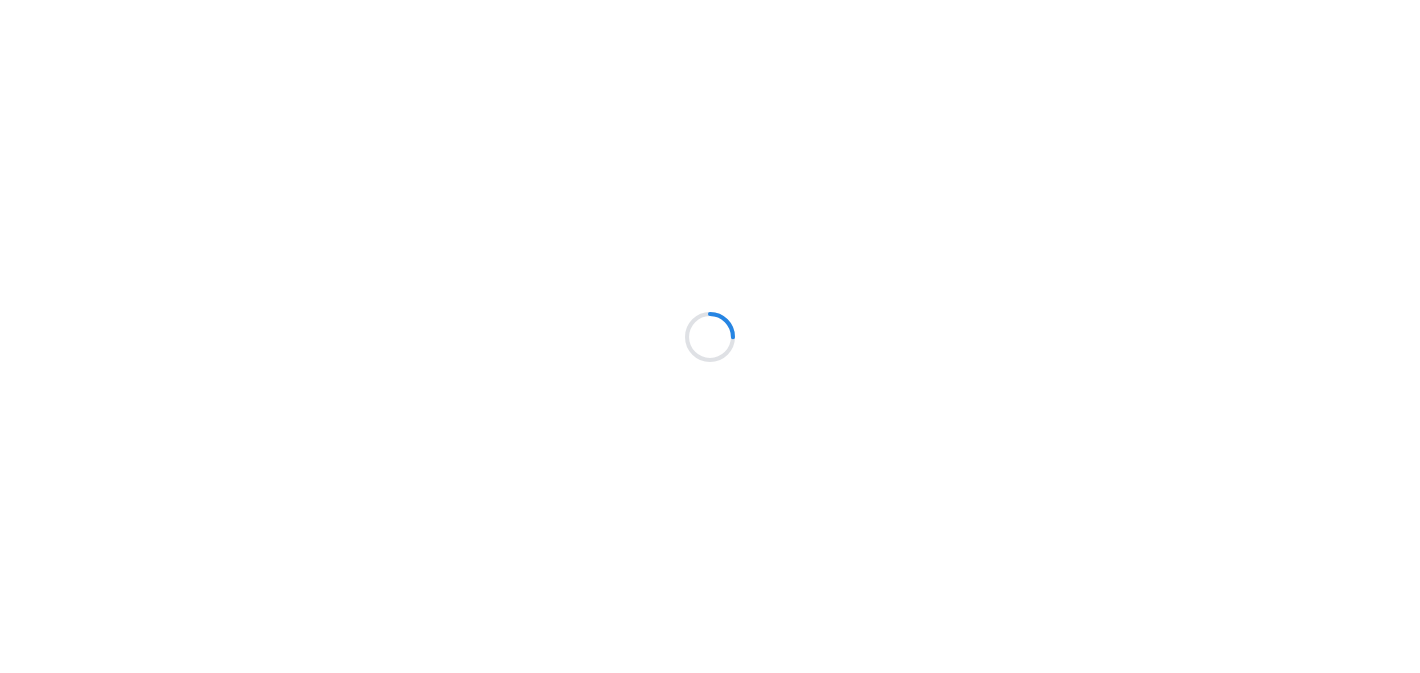 scroll, scrollTop: 0, scrollLeft: 0, axis: both 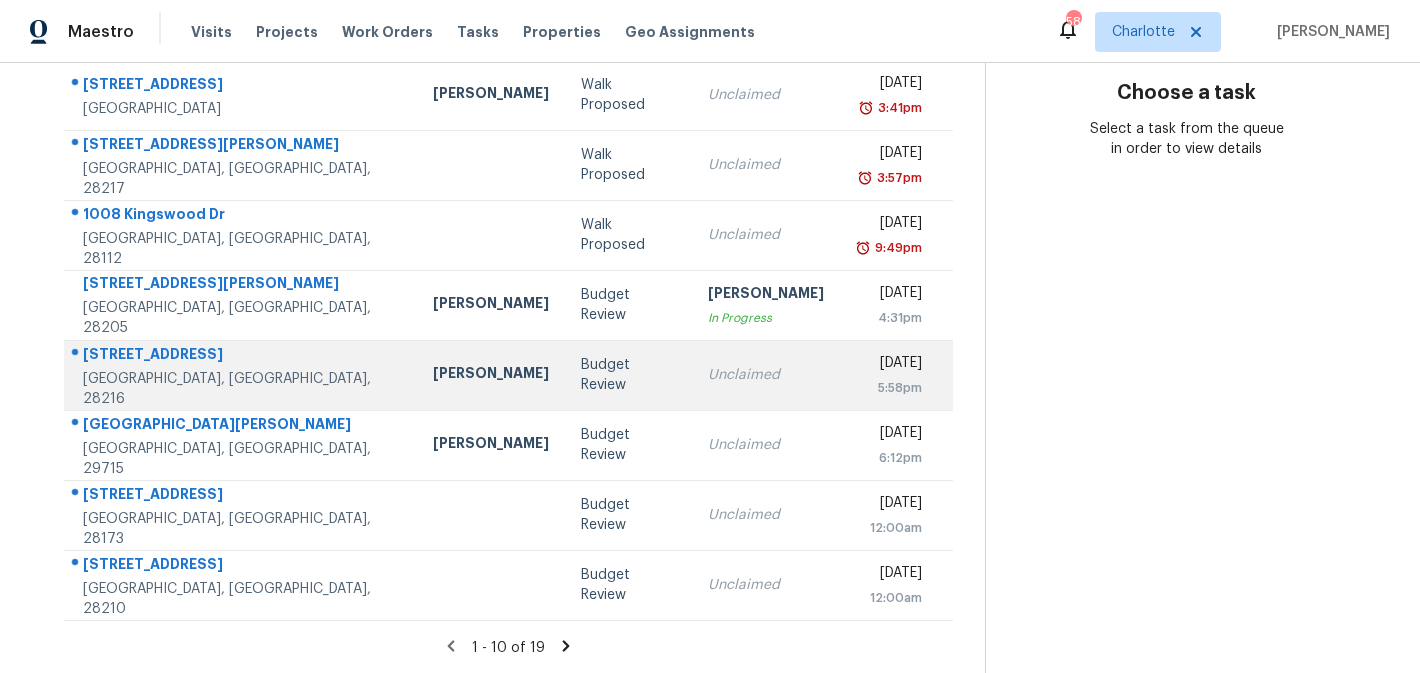 click on "Budget Review" at bounding box center (628, 375) 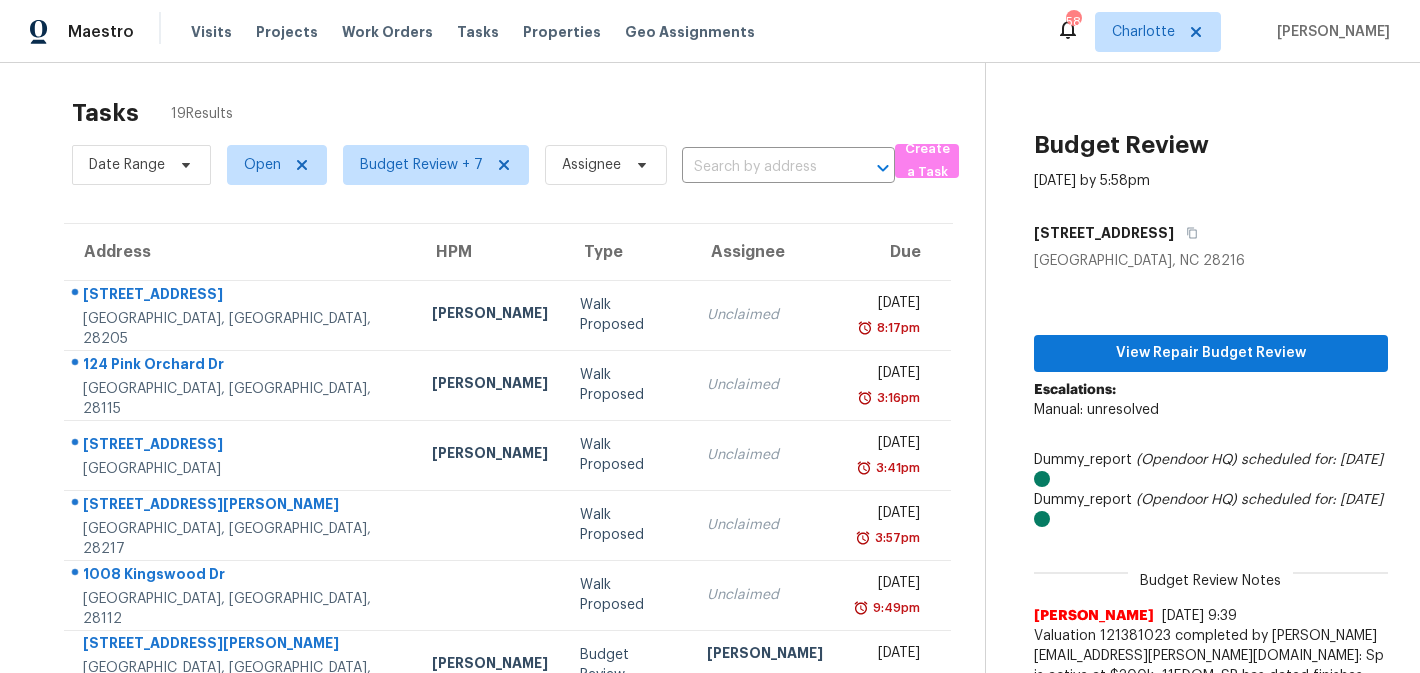 scroll, scrollTop: 0, scrollLeft: 0, axis: both 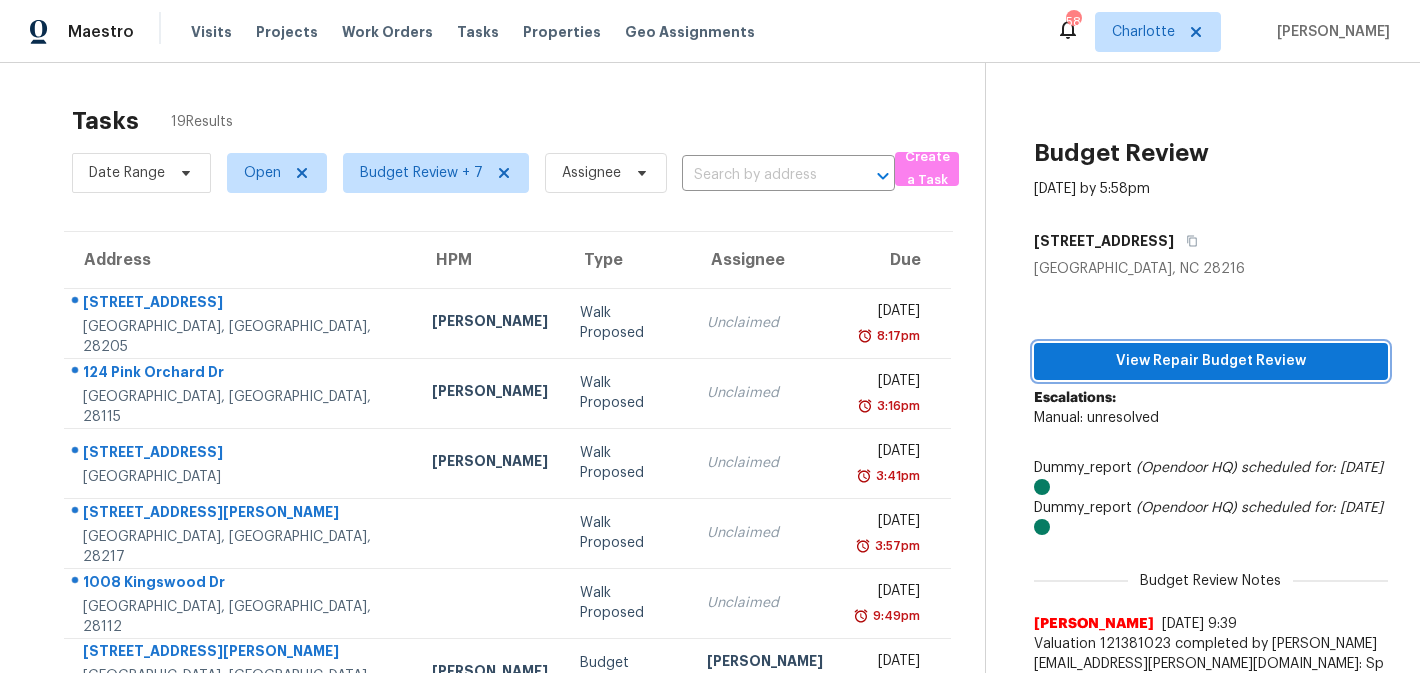 click on "View Repair Budget Review" at bounding box center (1211, 361) 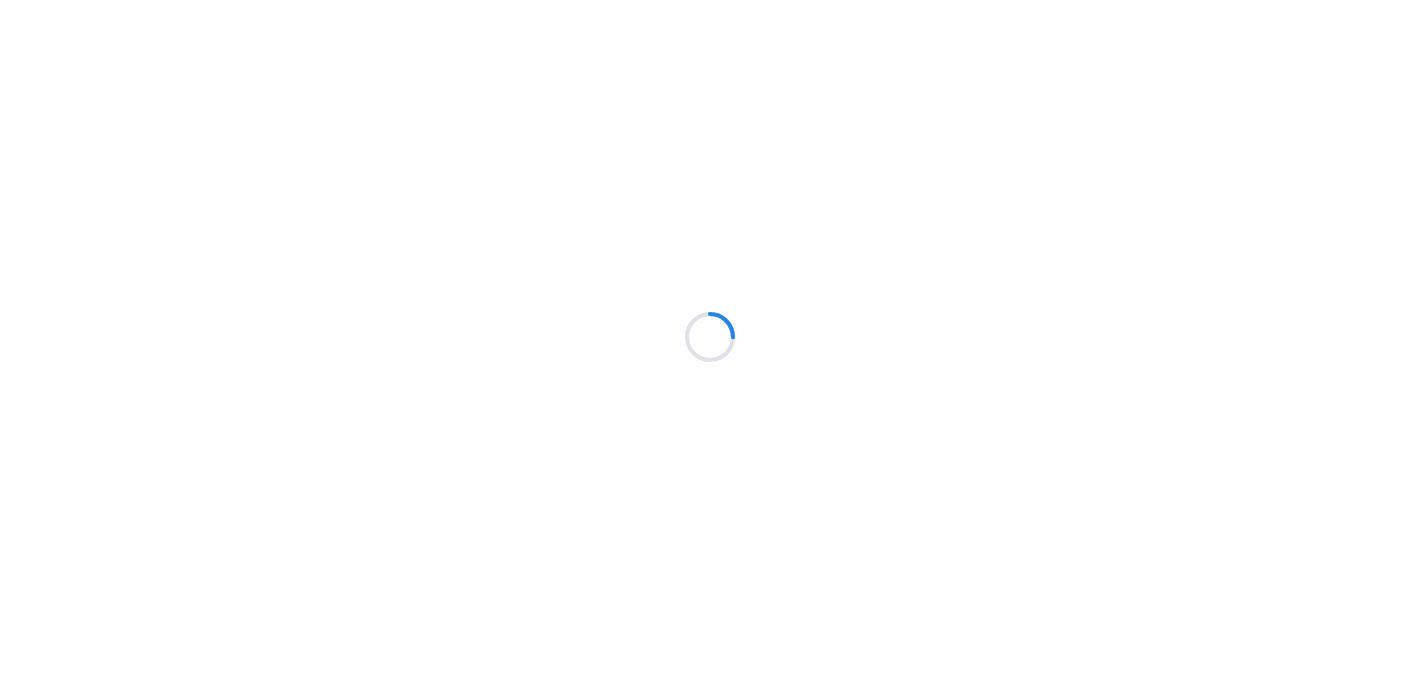 scroll, scrollTop: 0, scrollLeft: 0, axis: both 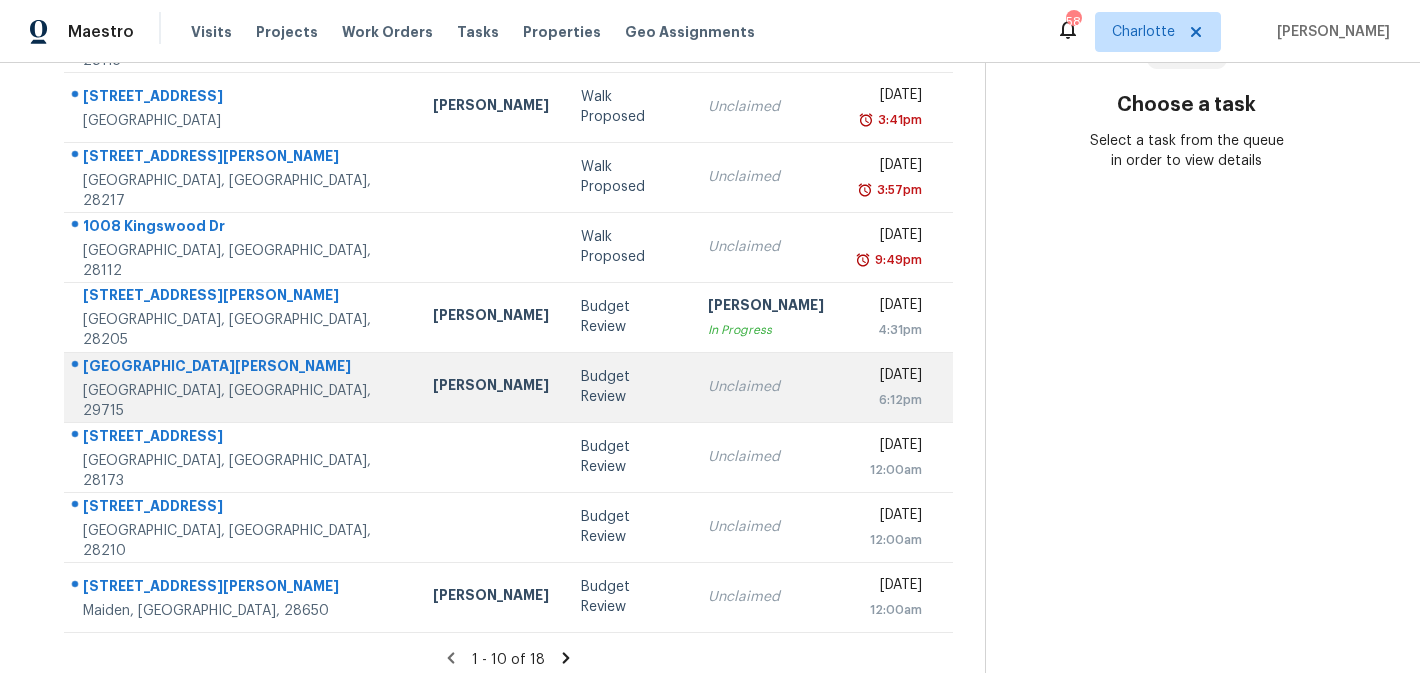 click on "Budget Review" at bounding box center (628, 387) 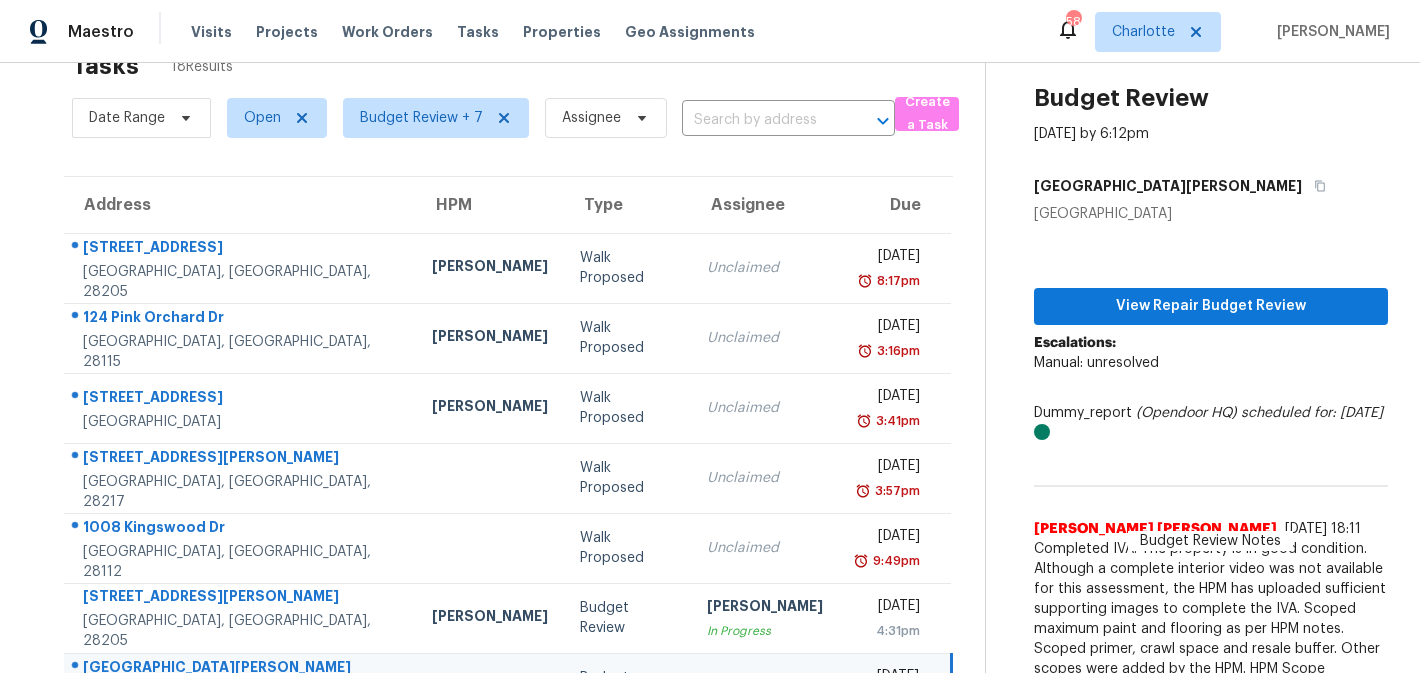 scroll, scrollTop: 0, scrollLeft: 0, axis: both 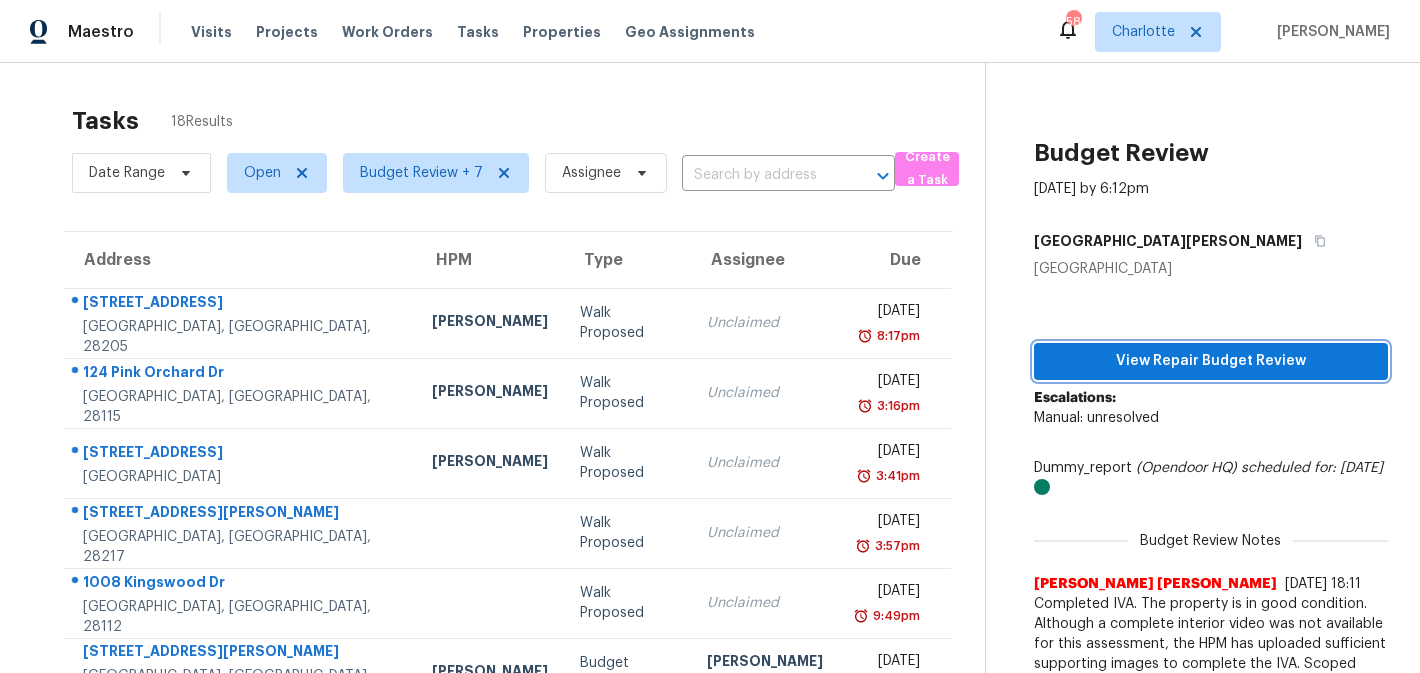 click on "View Repair Budget Review" at bounding box center (1211, 361) 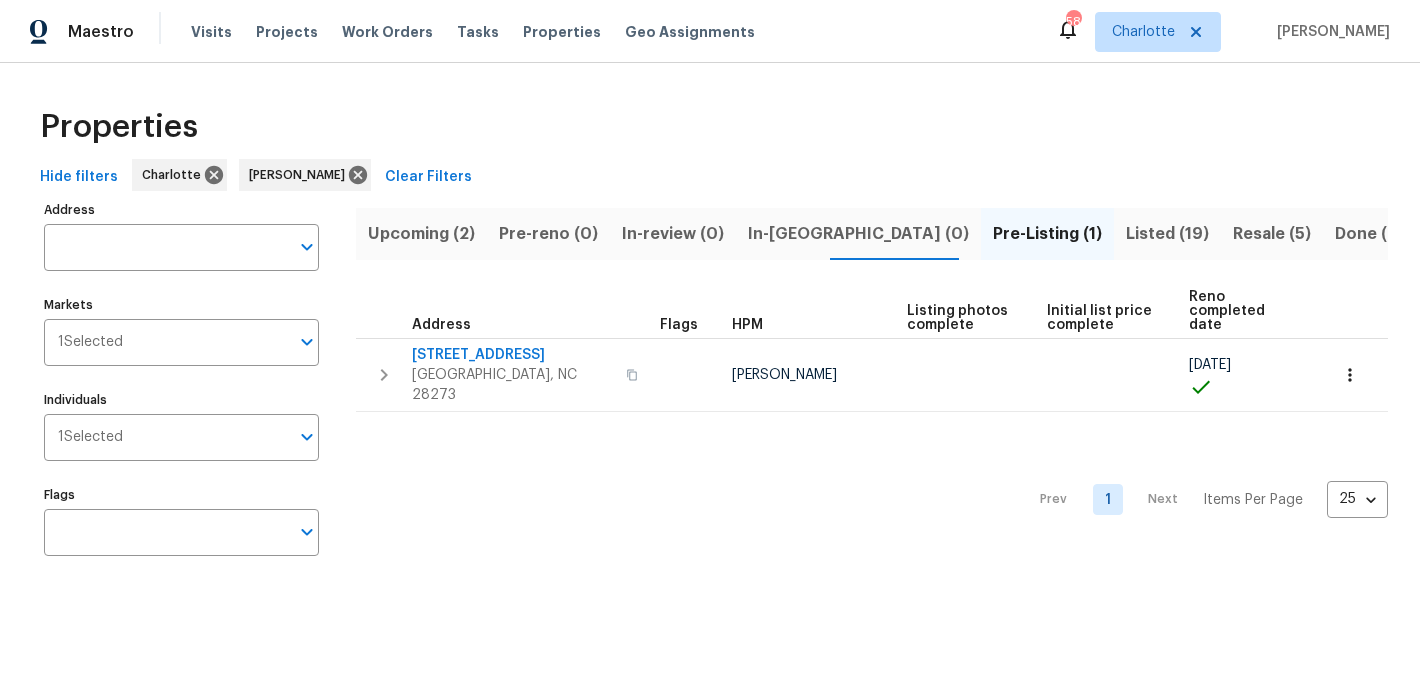 scroll, scrollTop: 0, scrollLeft: 0, axis: both 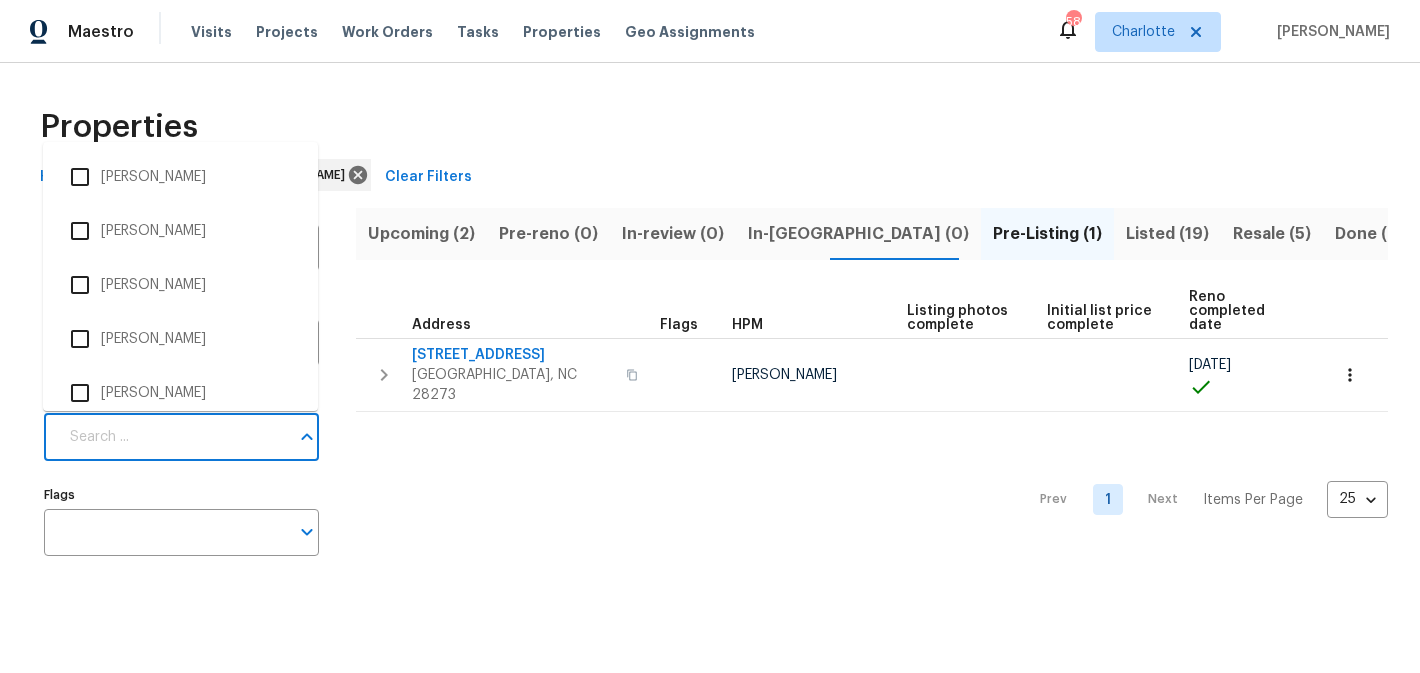 click on "Individuals" at bounding box center (173, 437) 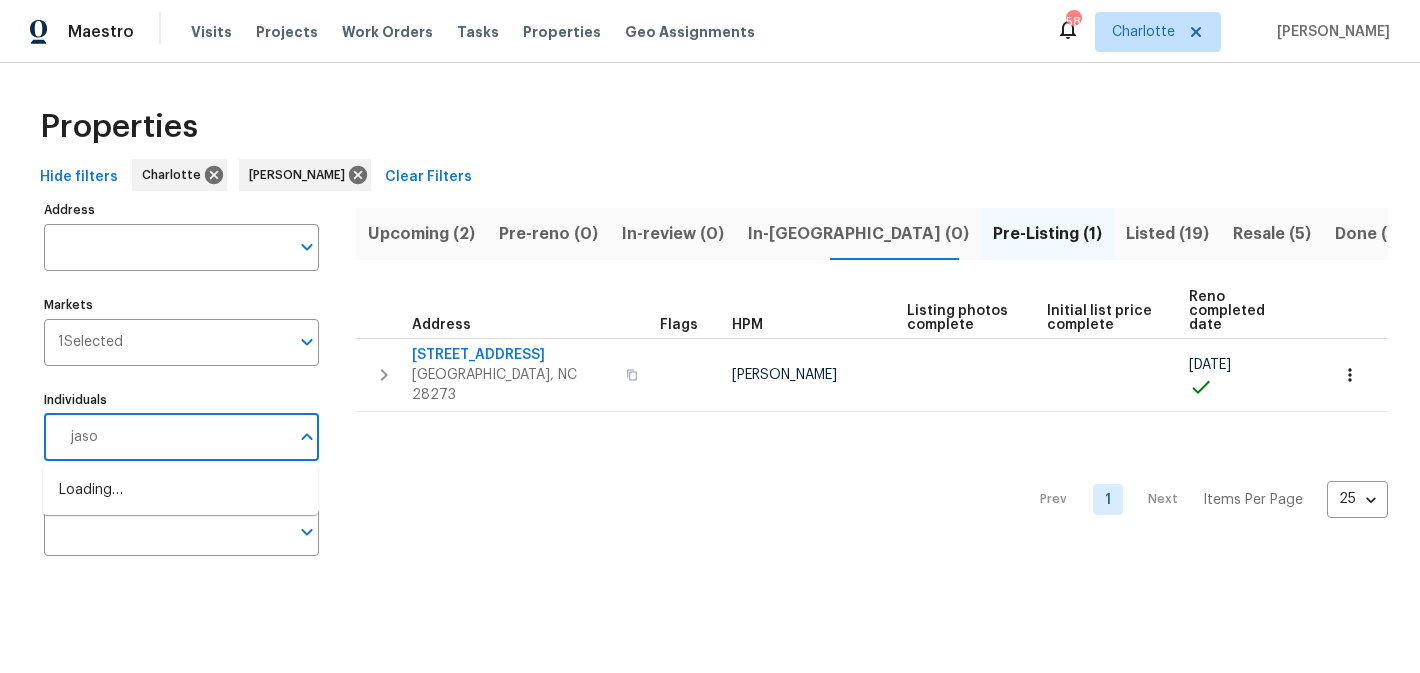 type on "jason" 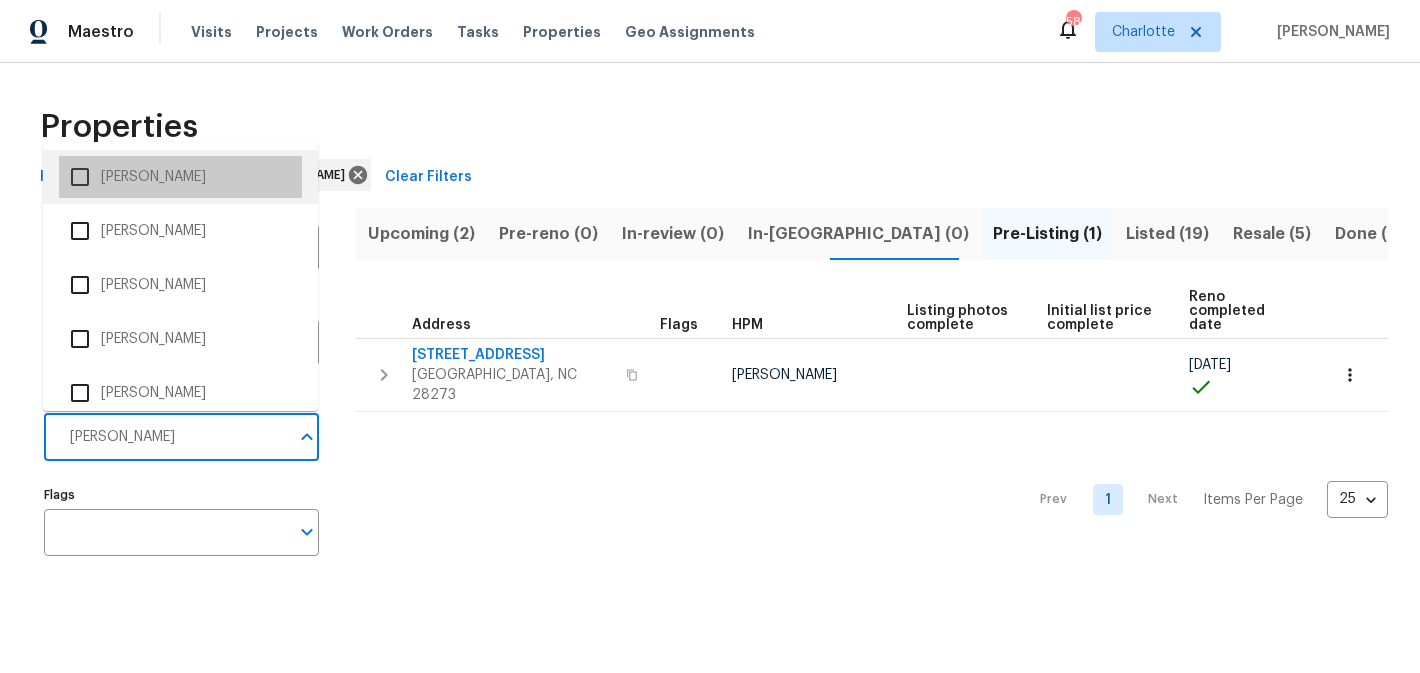 click on "[PERSON_NAME]" at bounding box center (180, 177) 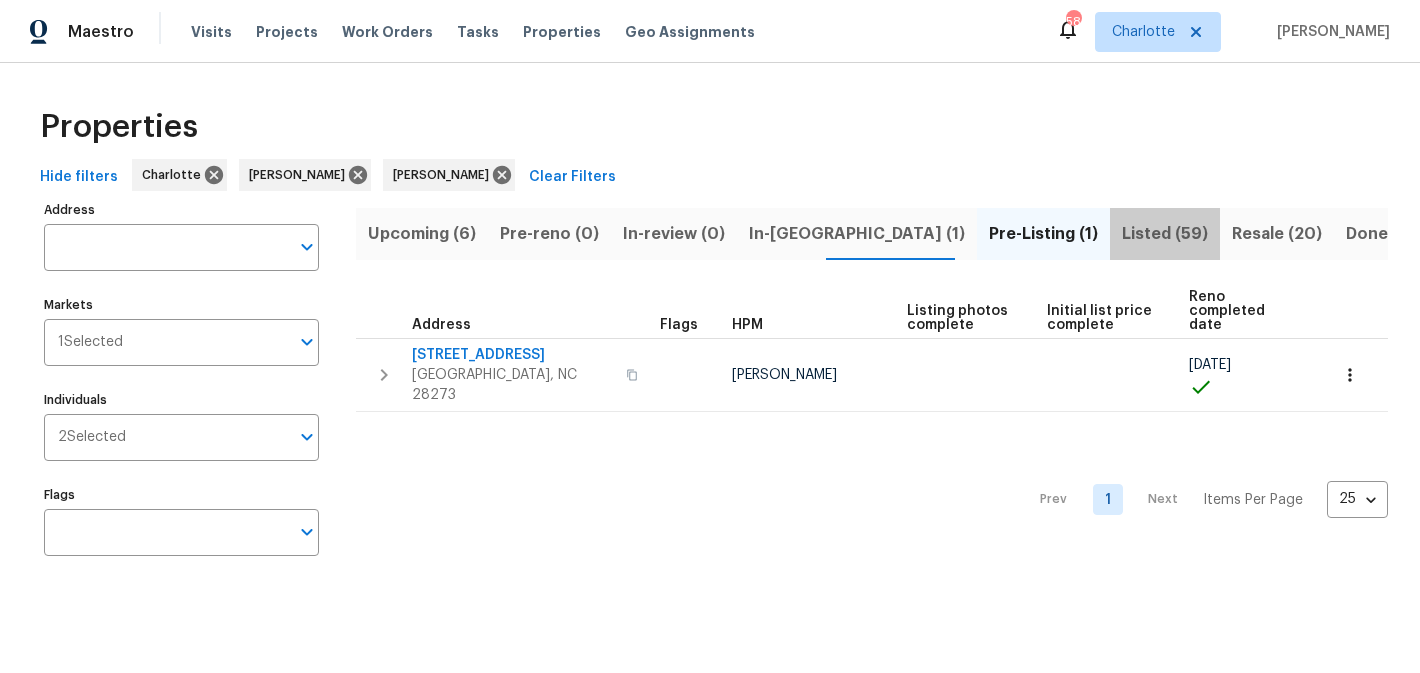 click on "Listed (59)" at bounding box center (1165, 234) 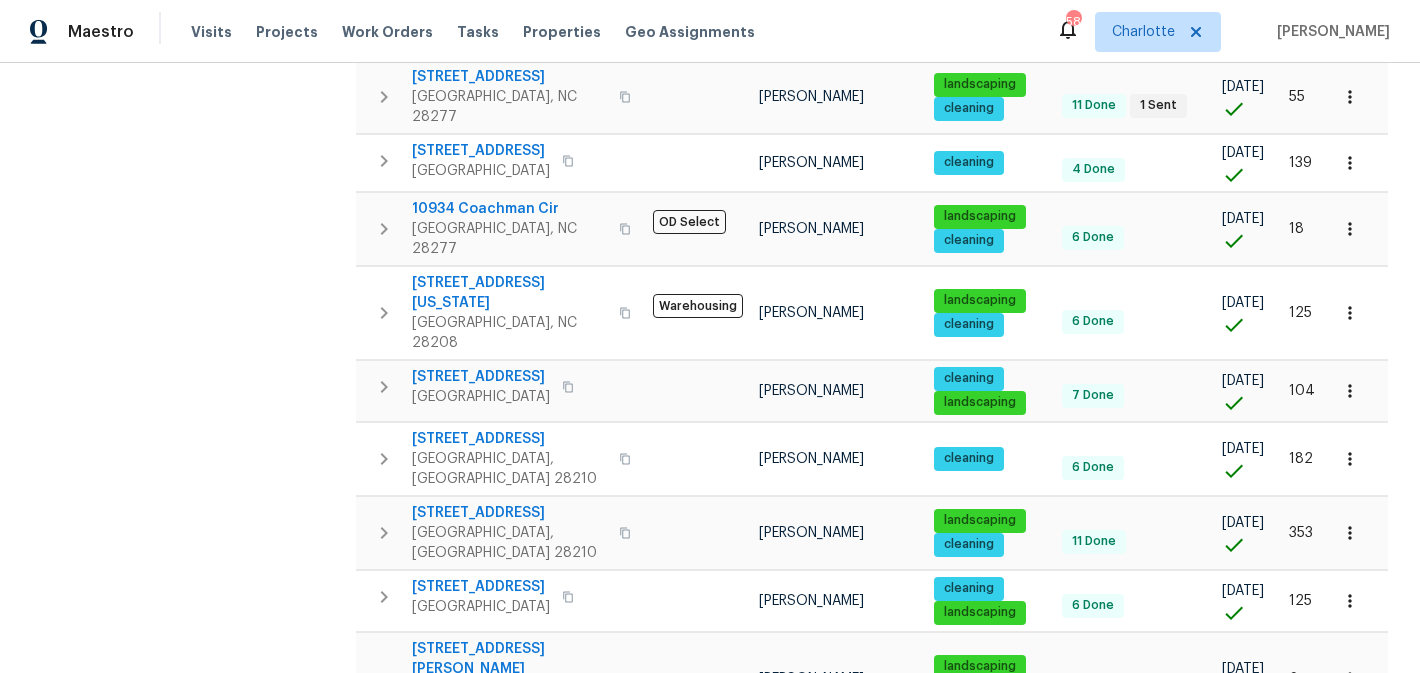 scroll, scrollTop: 1329, scrollLeft: 0, axis: vertical 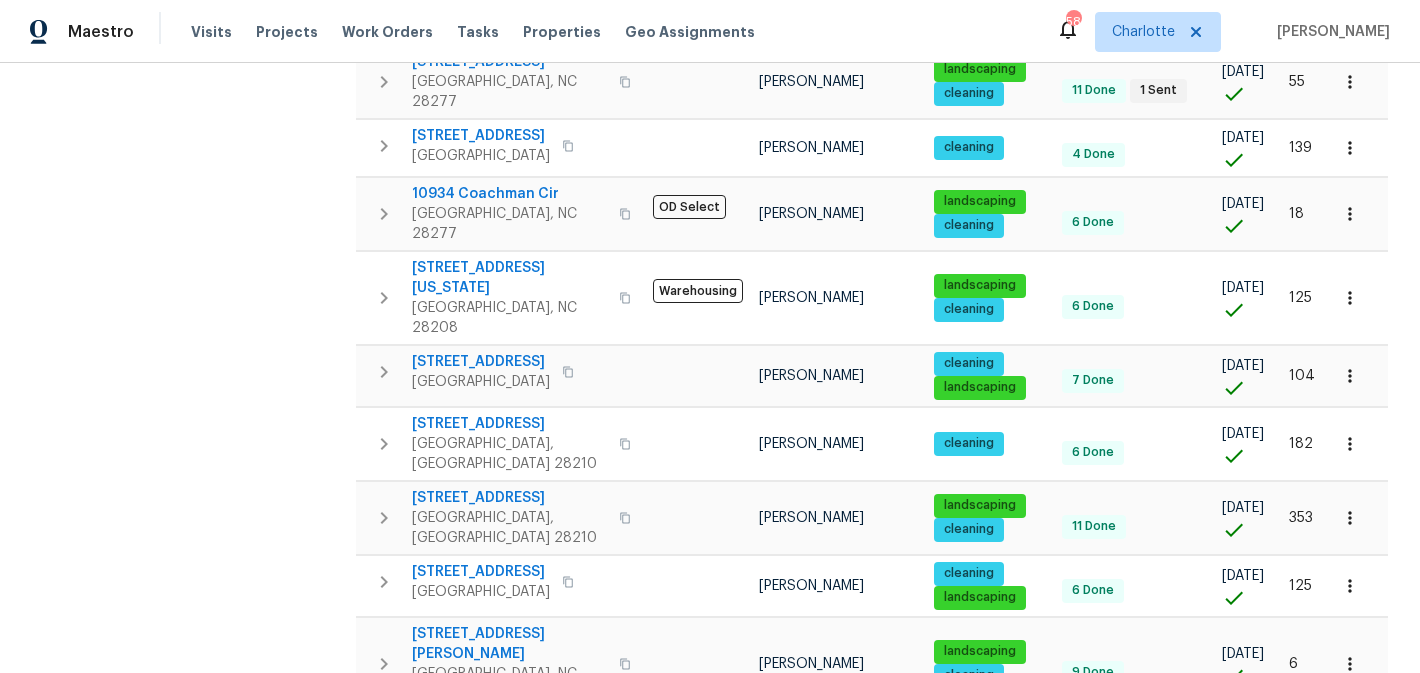 click on "2" at bounding box center [1070, 967] 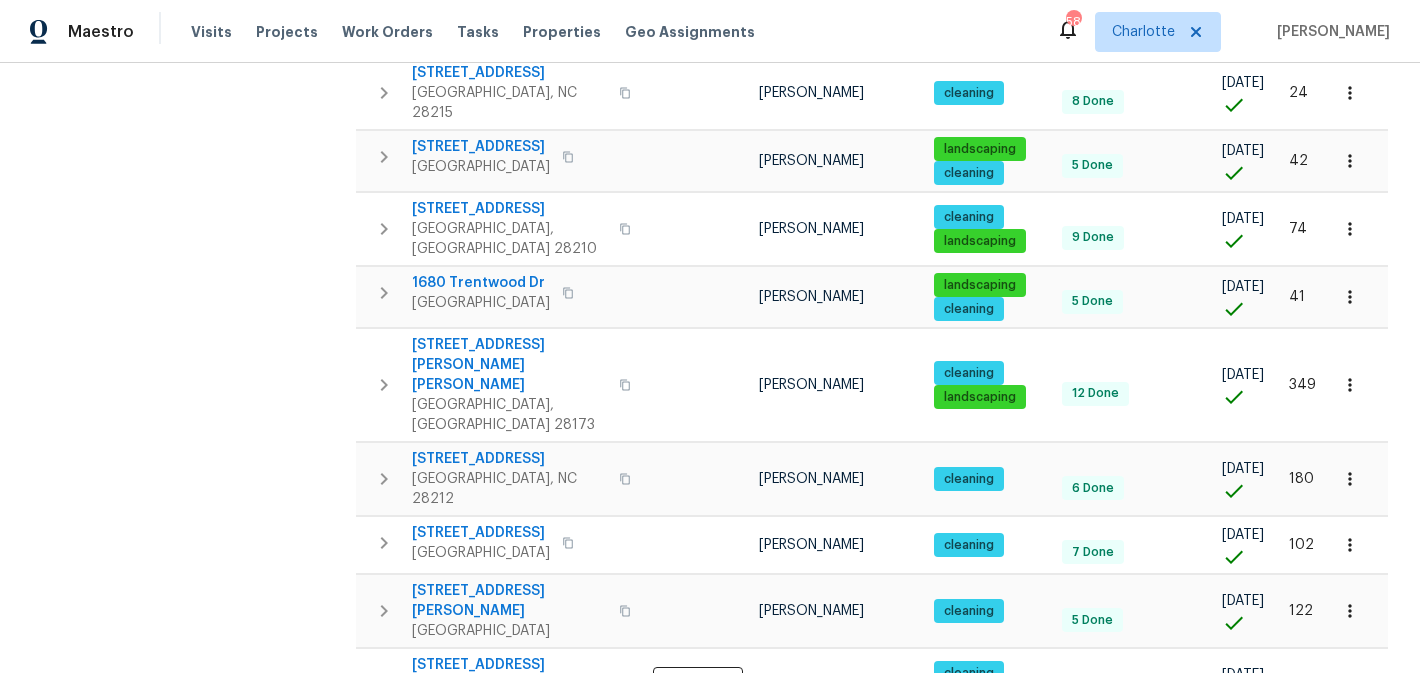scroll, scrollTop: 1259, scrollLeft: 0, axis: vertical 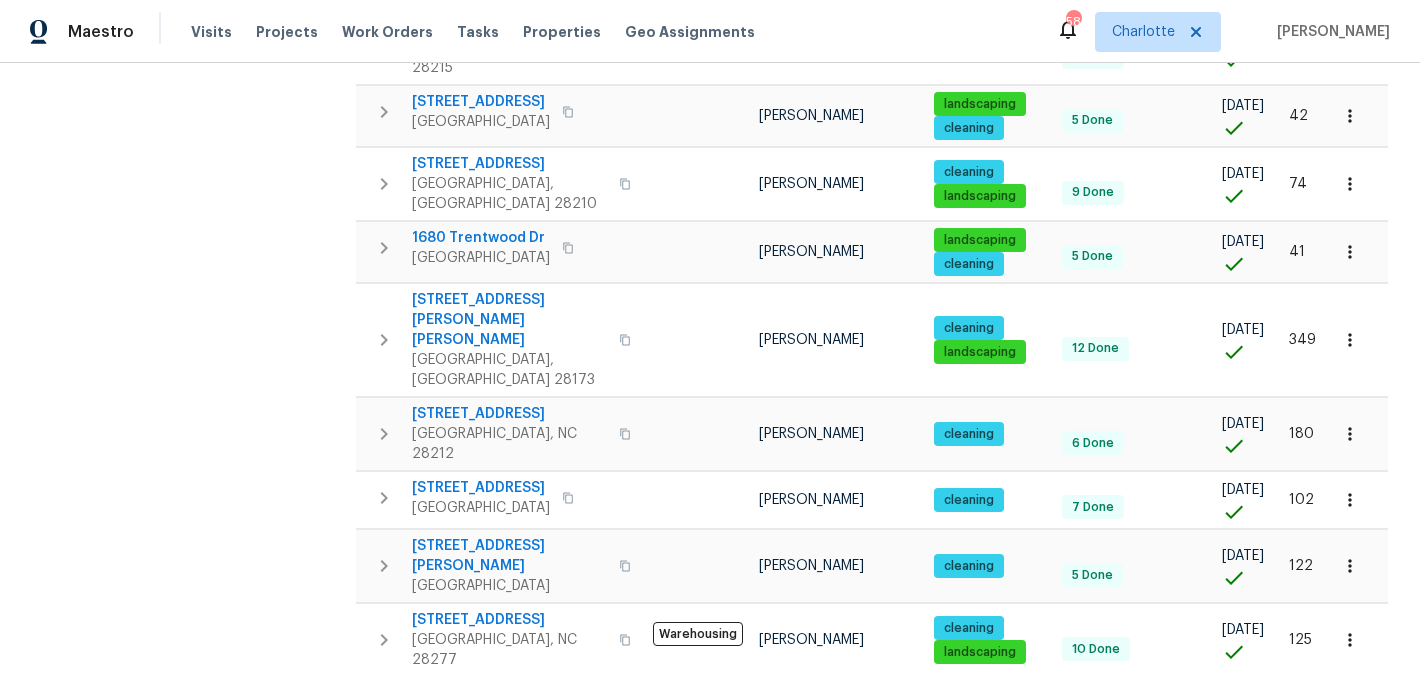 click on "3" at bounding box center [1108, 1028] 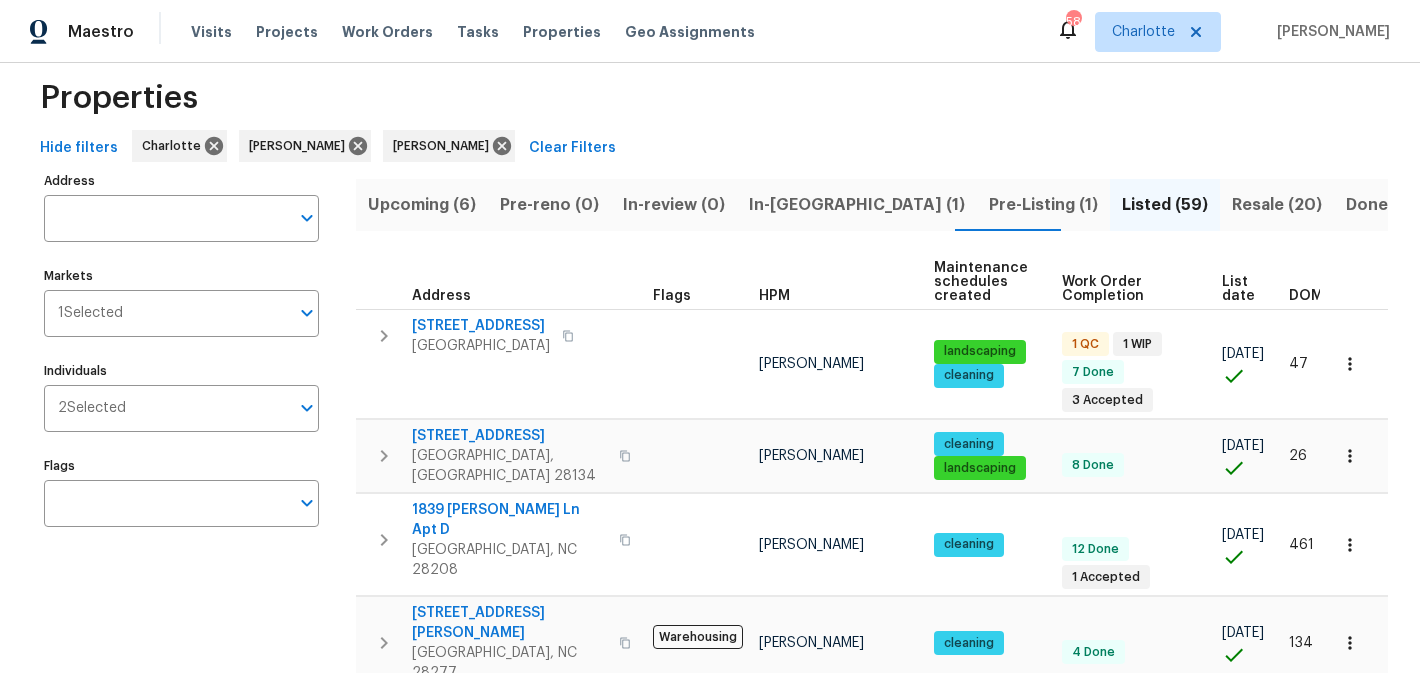scroll, scrollTop: 0, scrollLeft: 0, axis: both 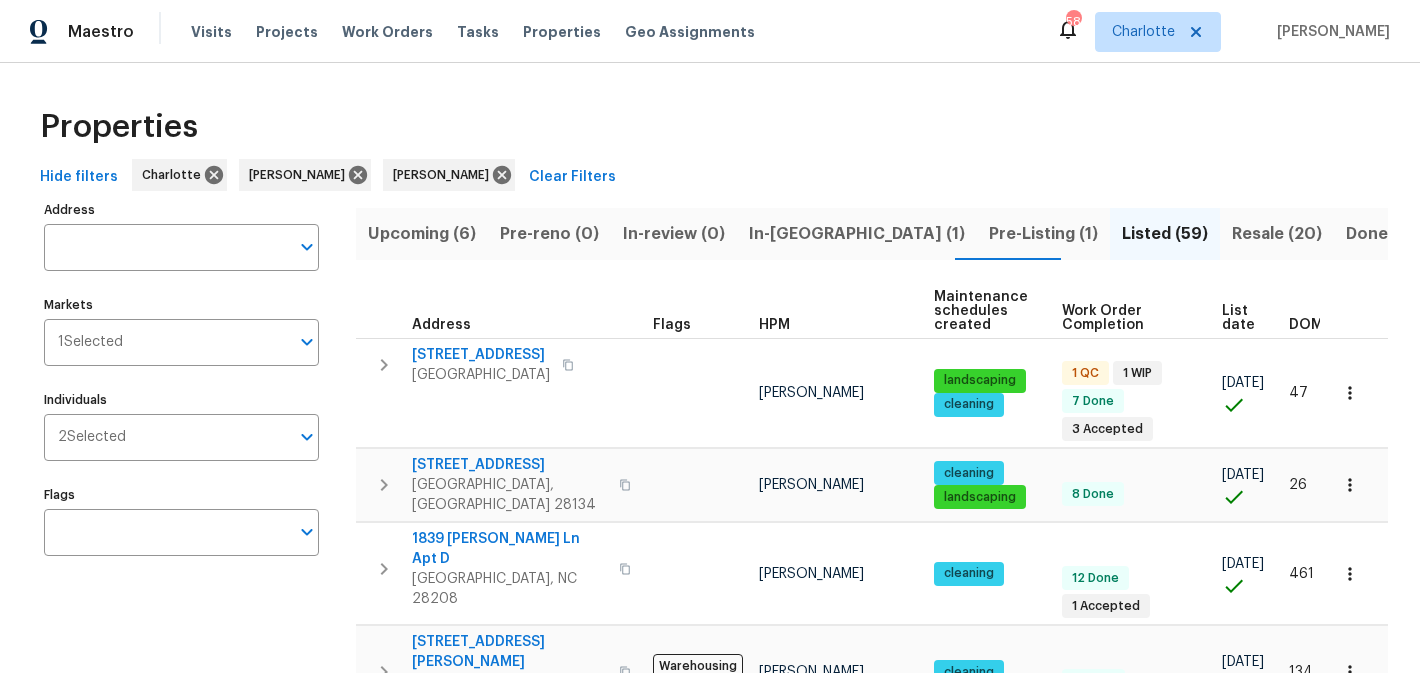 click on "Resale (20)" at bounding box center [1277, 234] 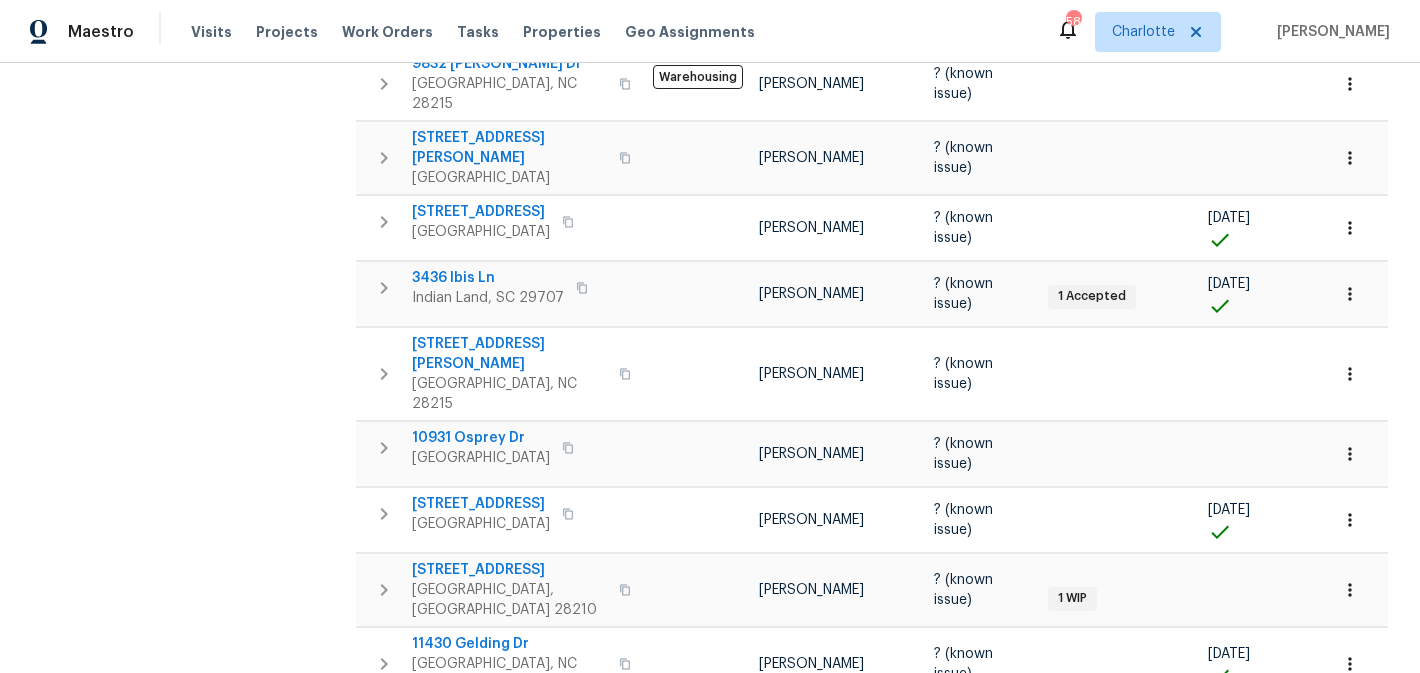 scroll, scrollTop: 1065, scrollLeft: 0, axis: vertical 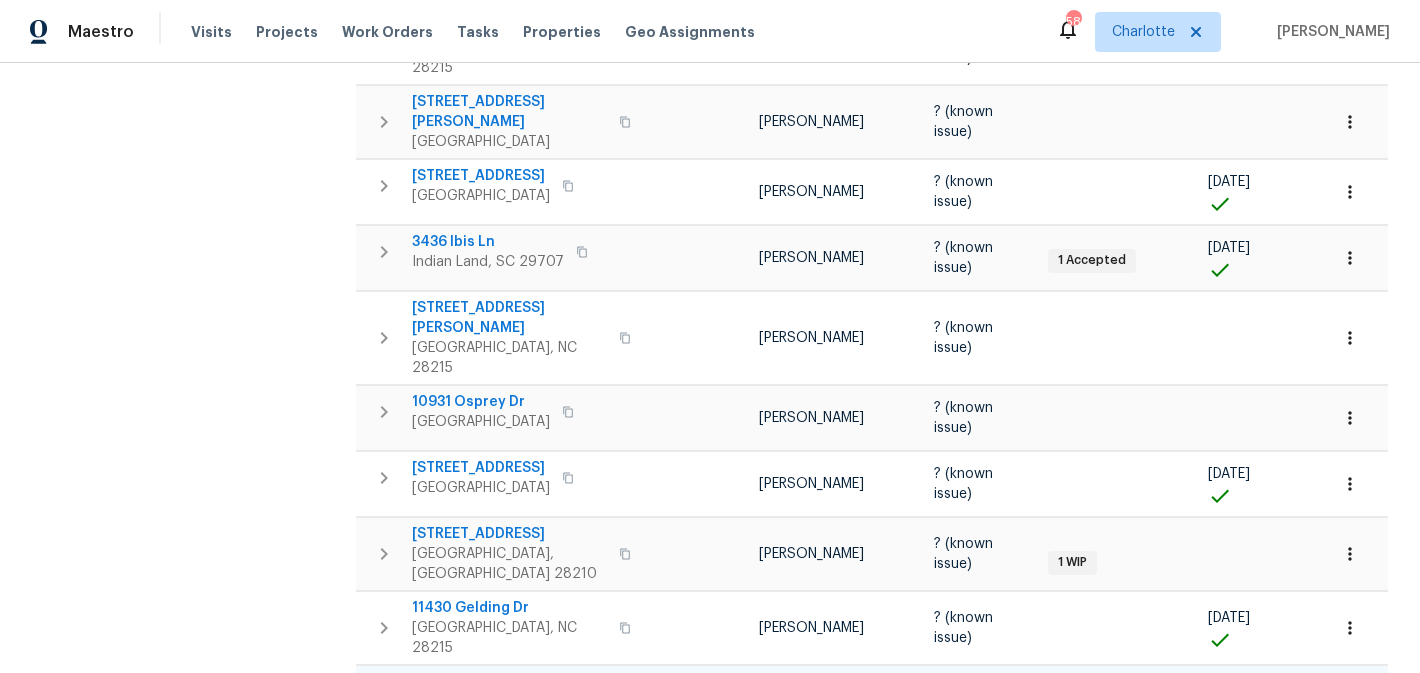 click on "1212 Beechdale Dr" at bounding box center (509, 682) 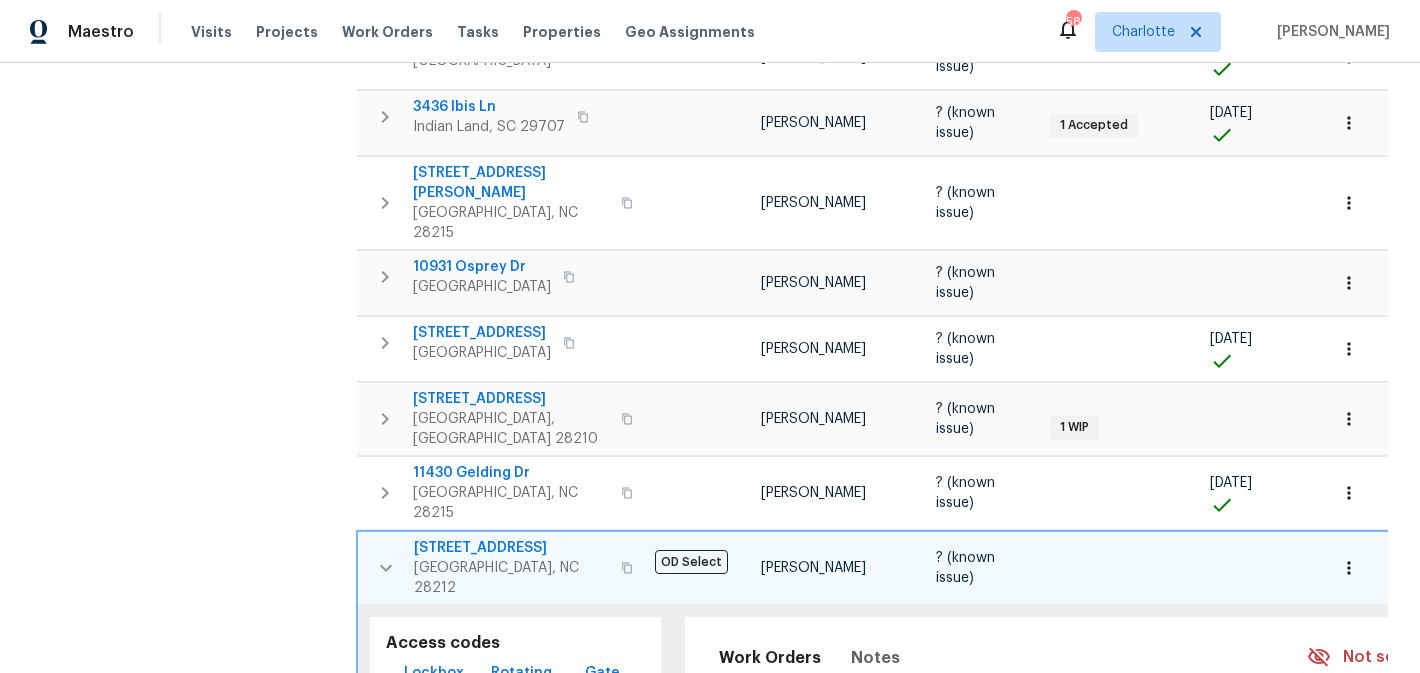 scroll, scrollTop: 1323, scrollLeft: 0, axis: vertical 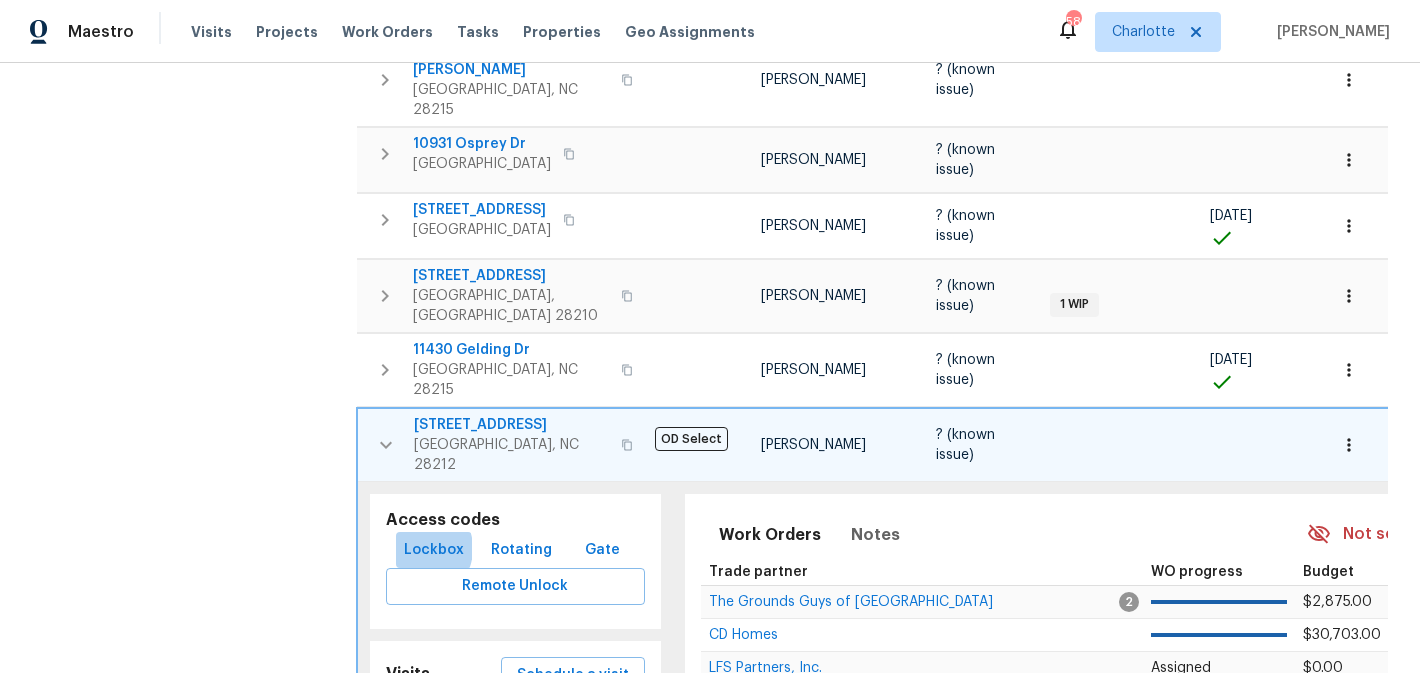 click on "Lockbox" at bounding box center (434, 550) 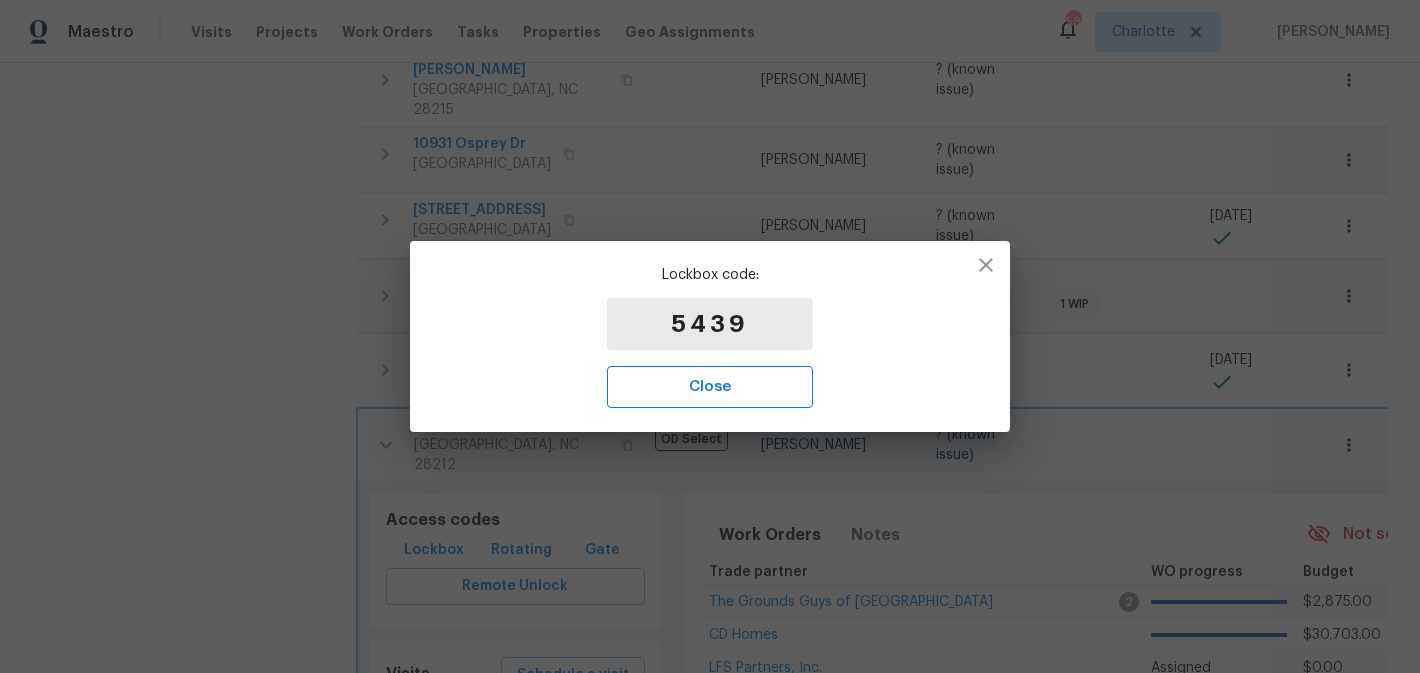 click on "Close" at bounding box center [710, 387] 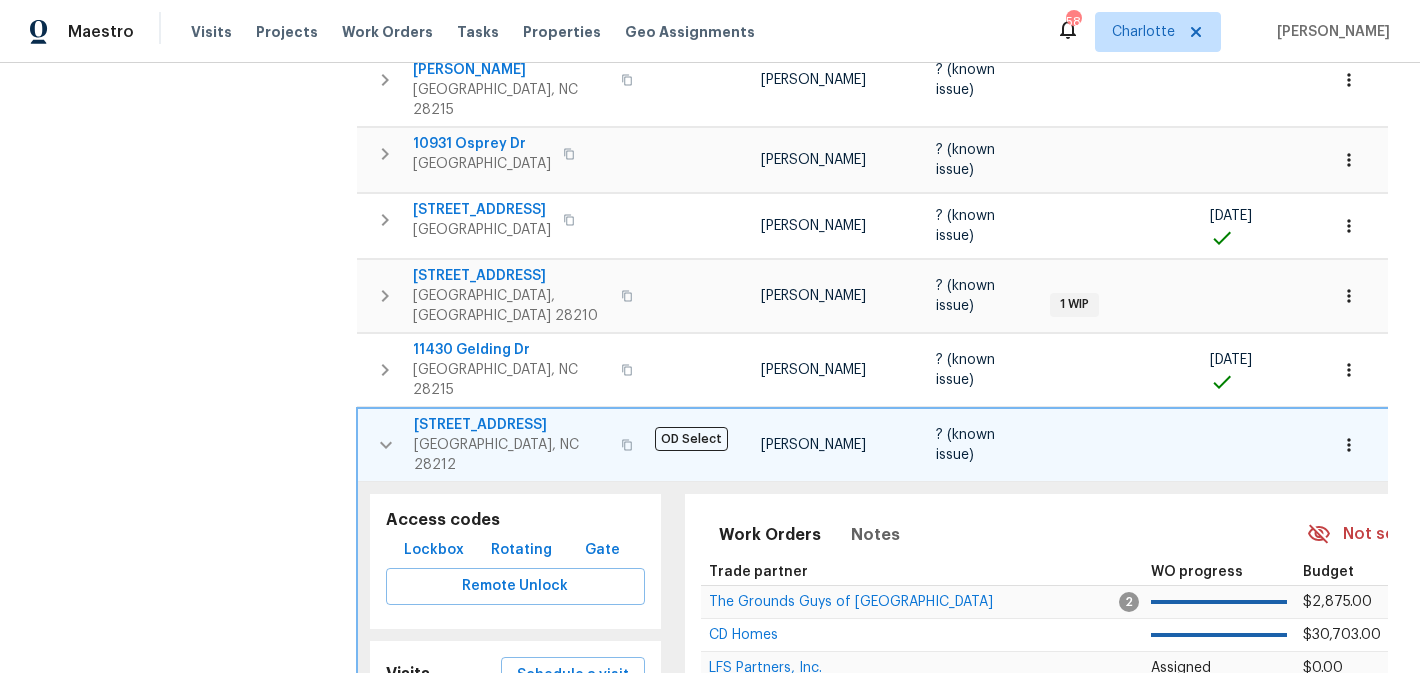 click 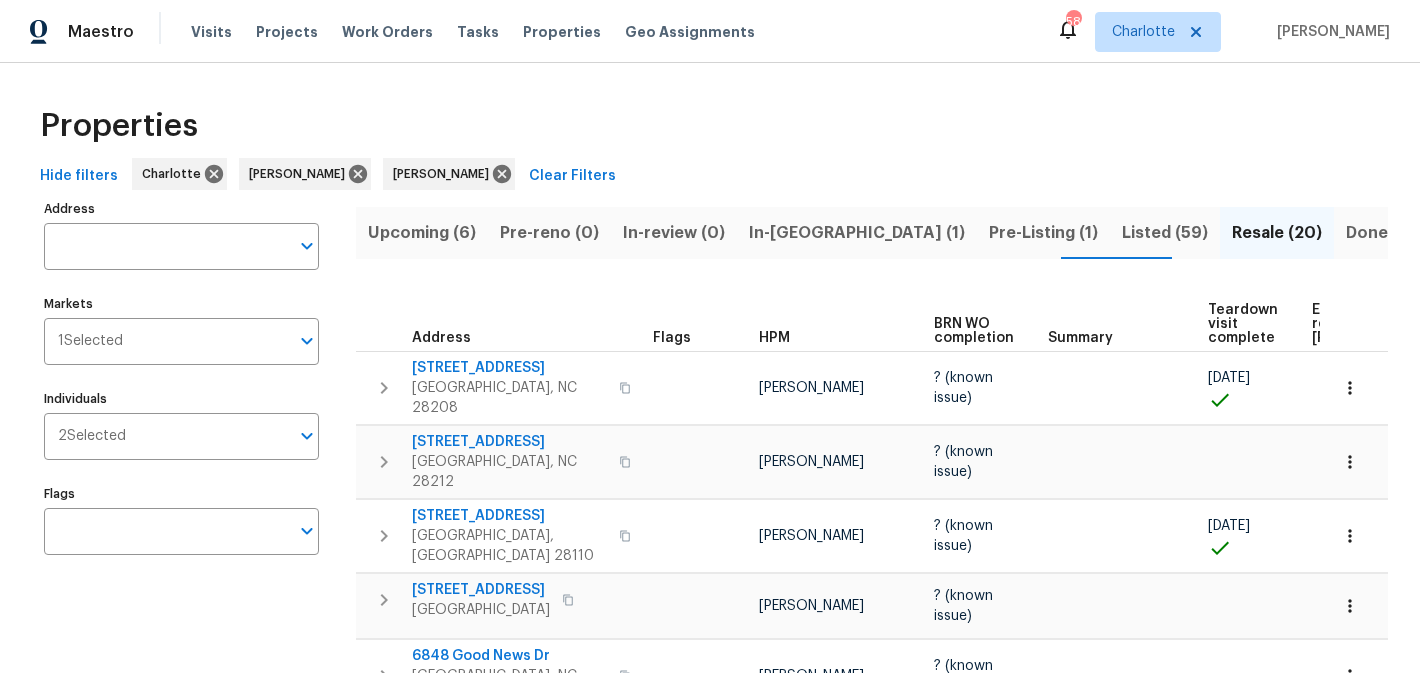 scroll, scrollTop: 0, scrollLeft: 0, axis: both 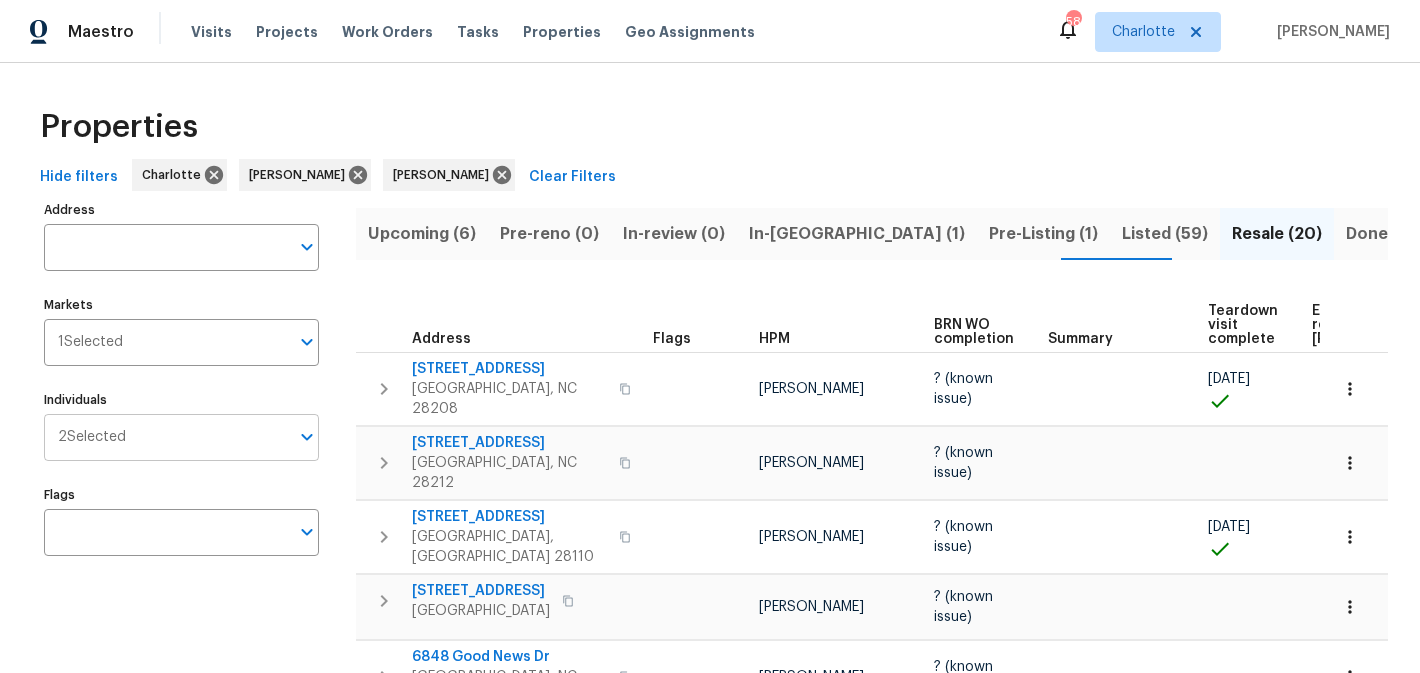 click on "Individuals" at bounding box center [207, 437] 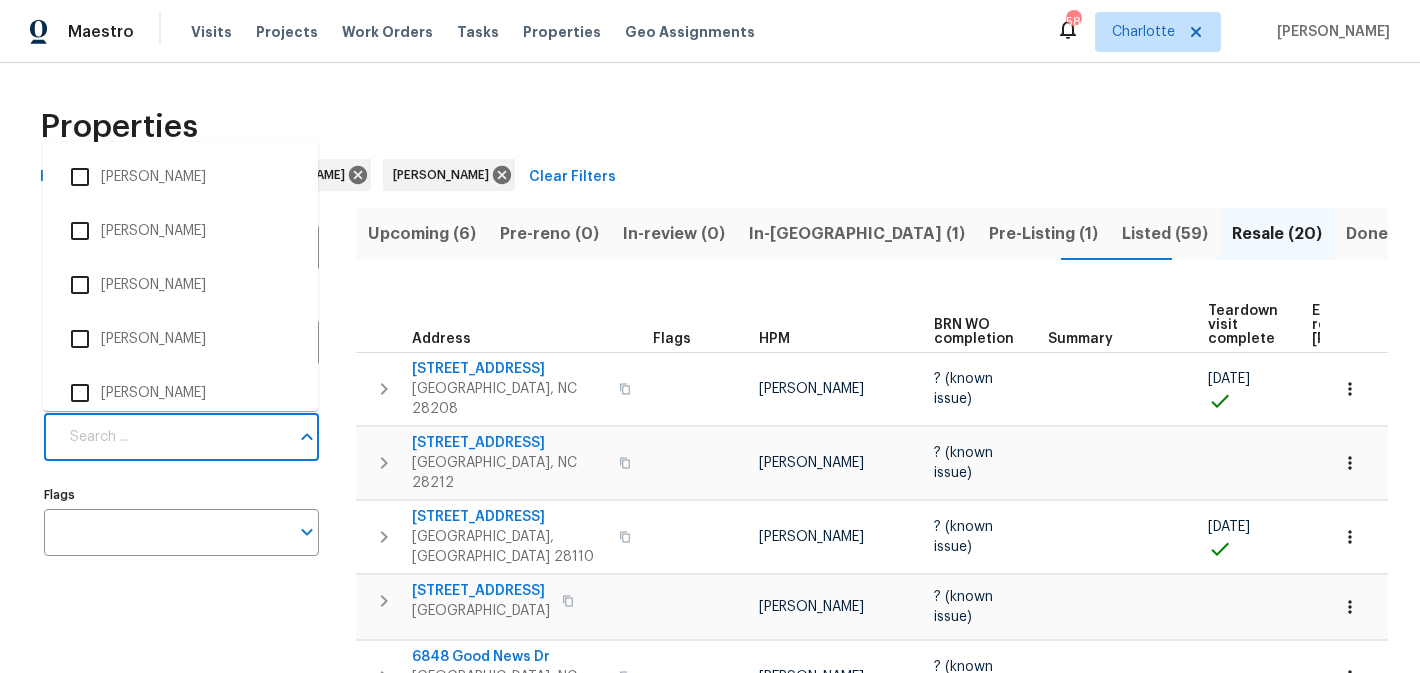 click on "Individuals" at bounding box center [173, 437] 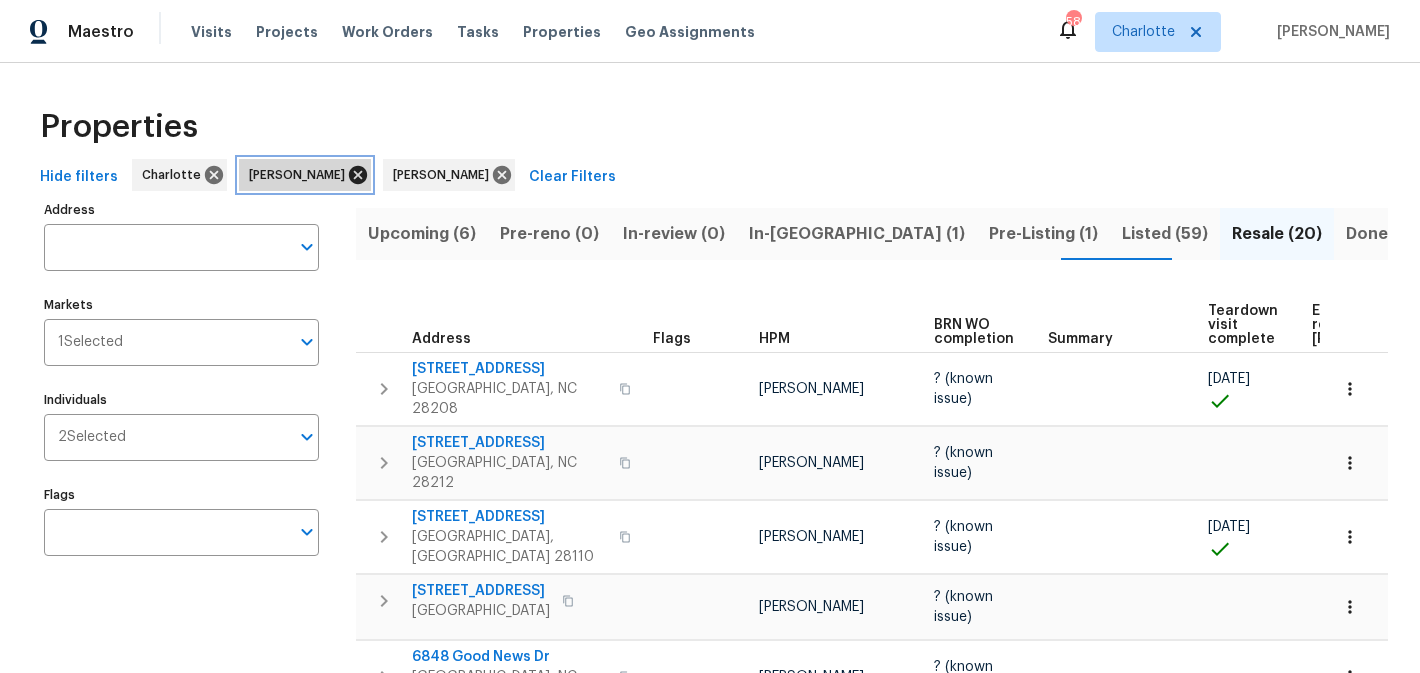 click 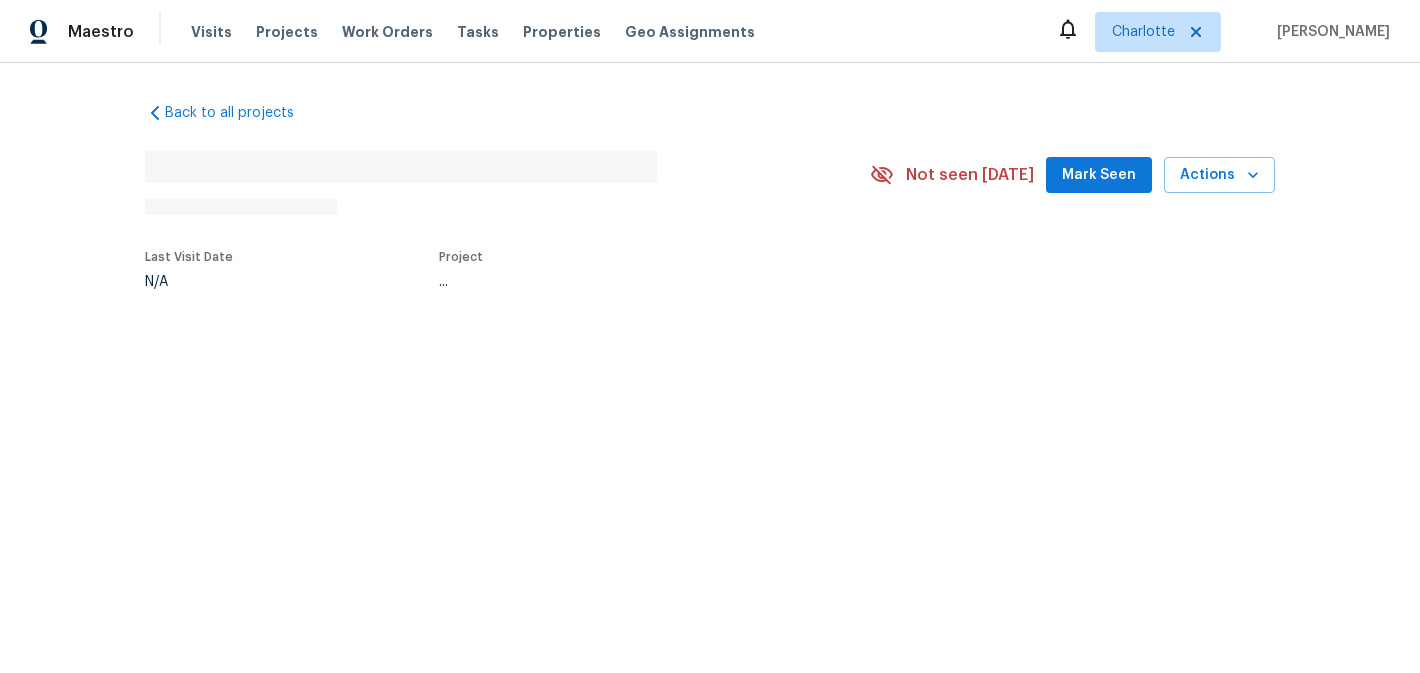 scroll, scrollTop: 0, scrollLeft: 0, axis: both 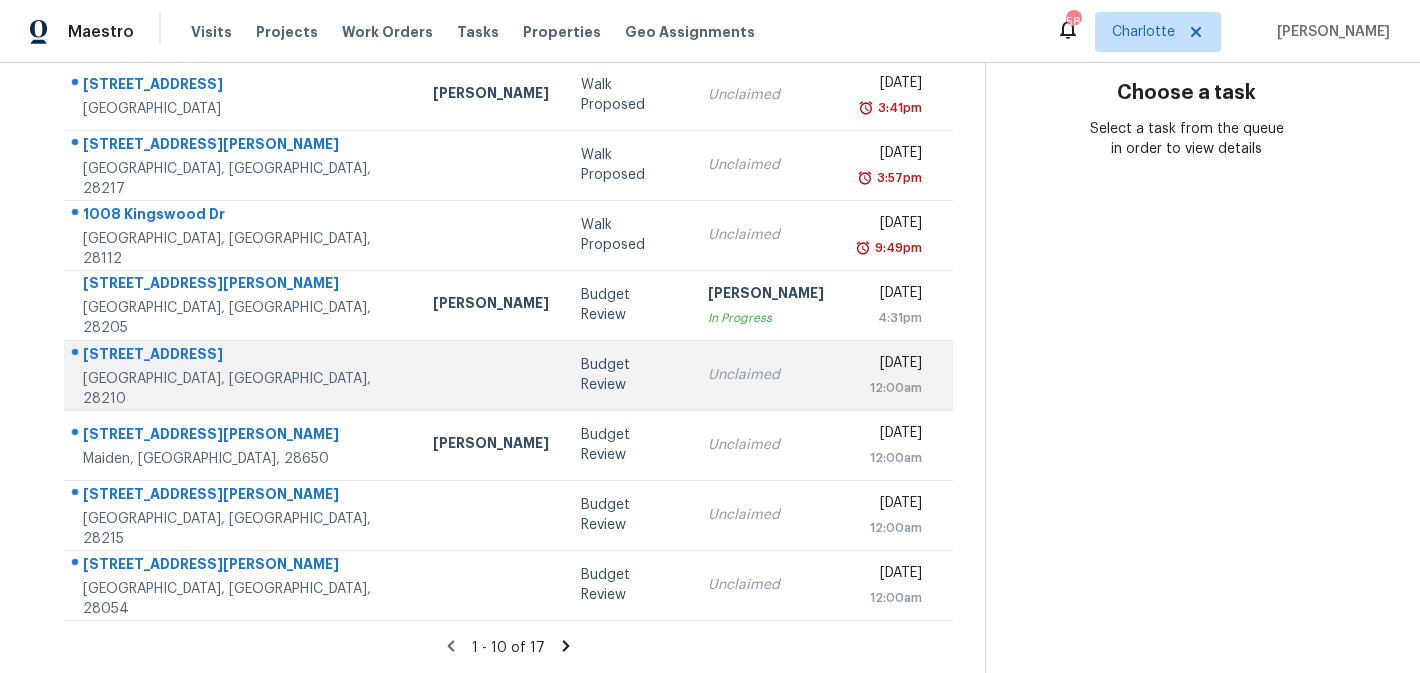 click at bounding box center [491, 375] 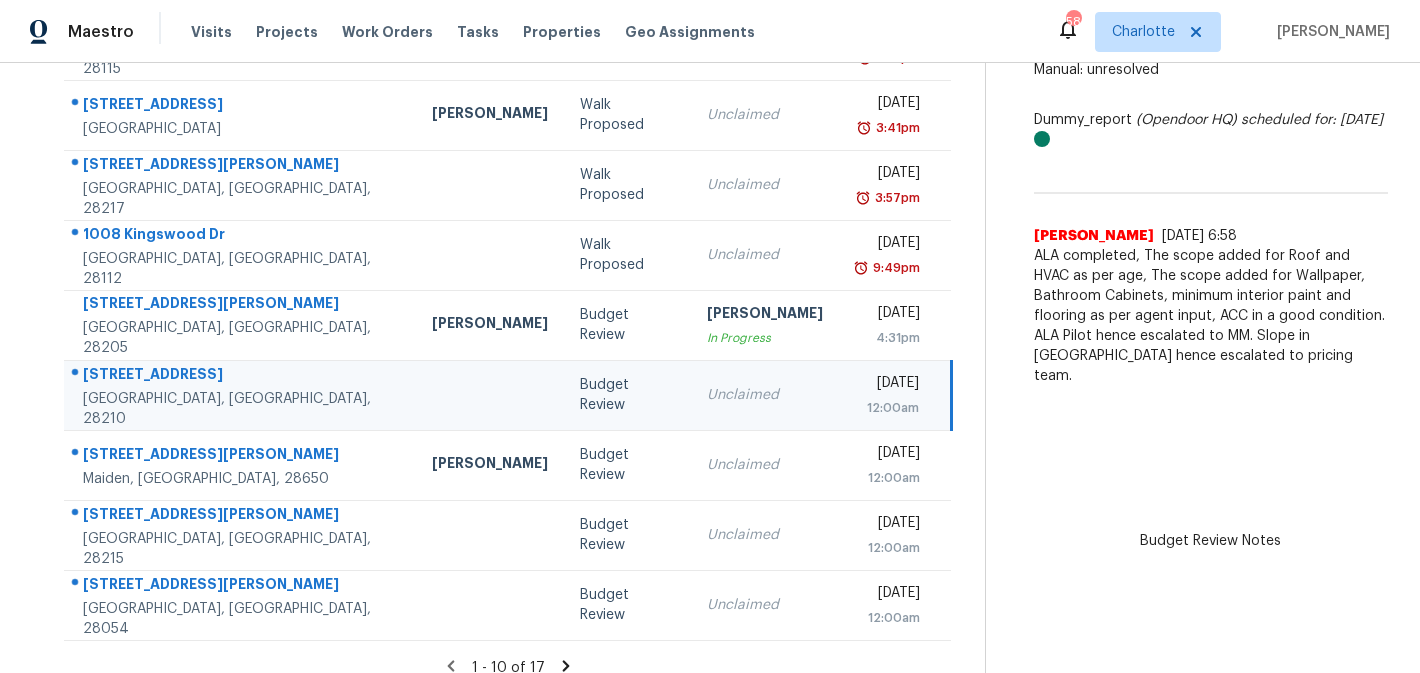 scroll, scrollTop: 368, scrollLeft: 0, axis: vertical 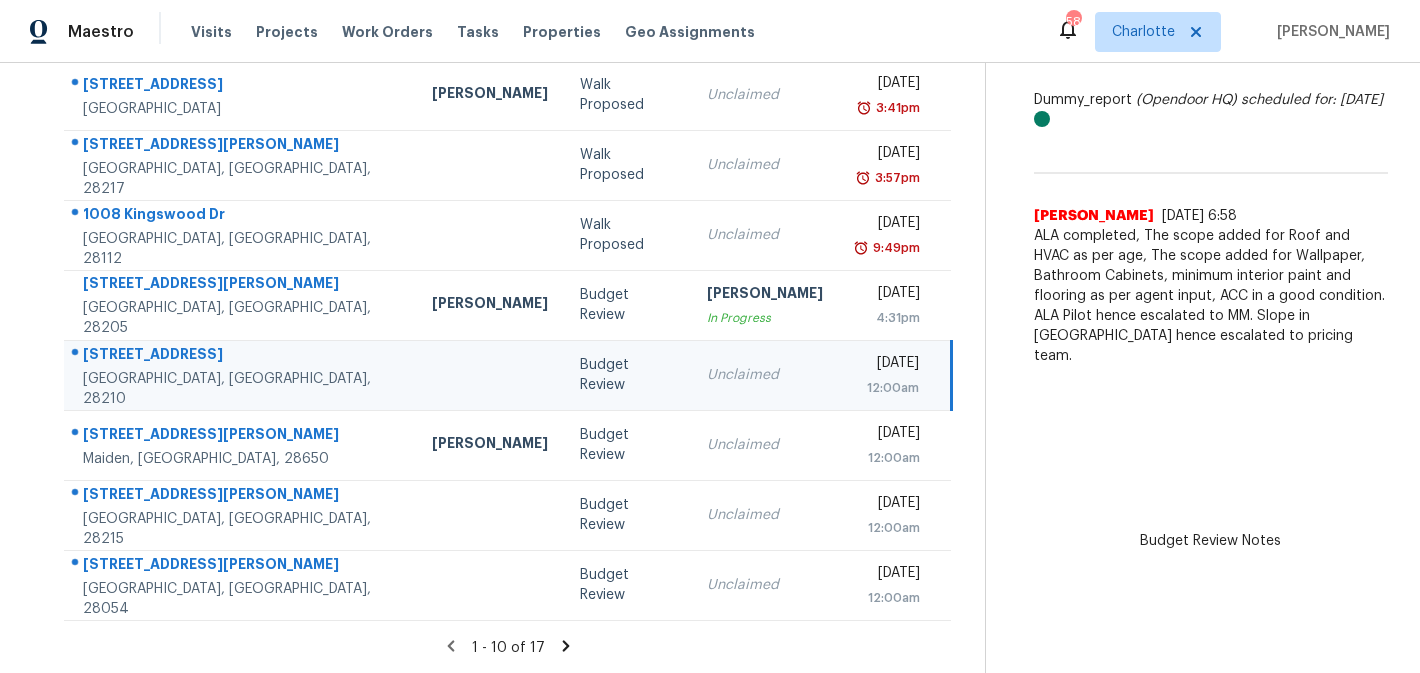 click at bounding box center [490, 375] 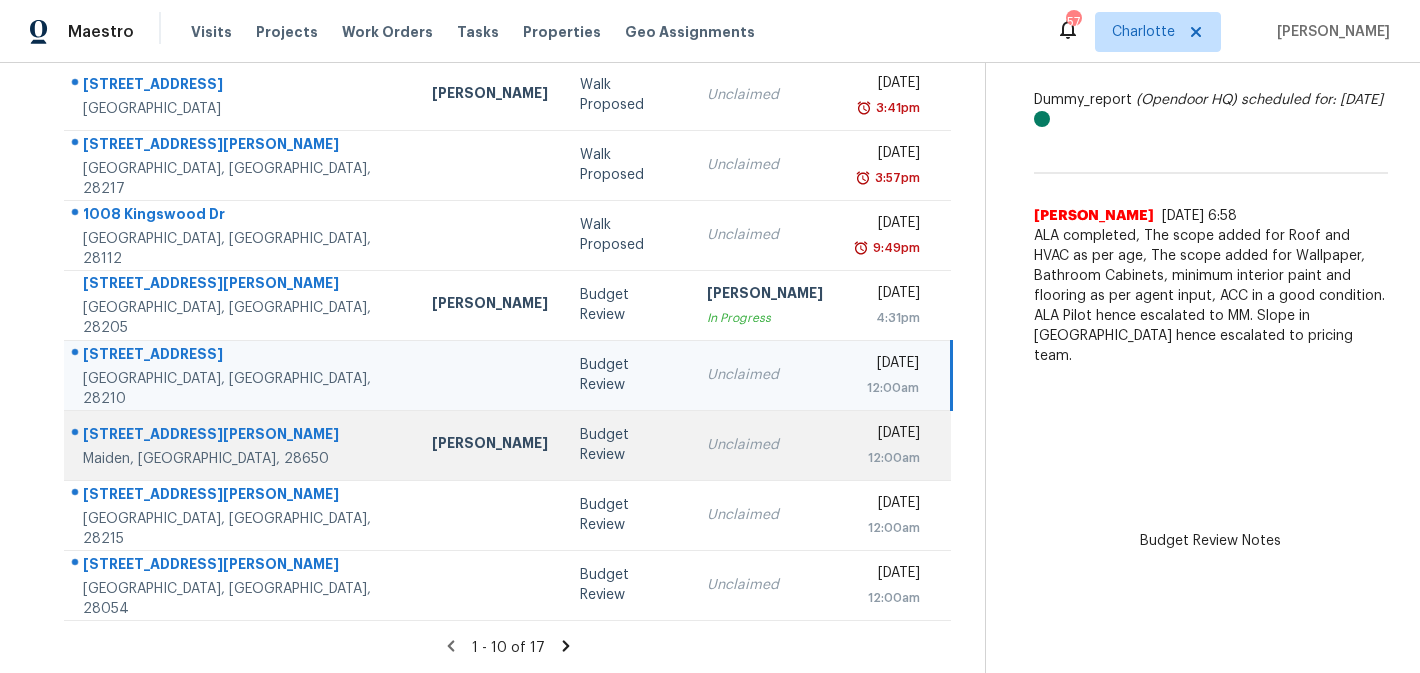 click on "510 E Carpenter St" at bounding box center (241, 436) 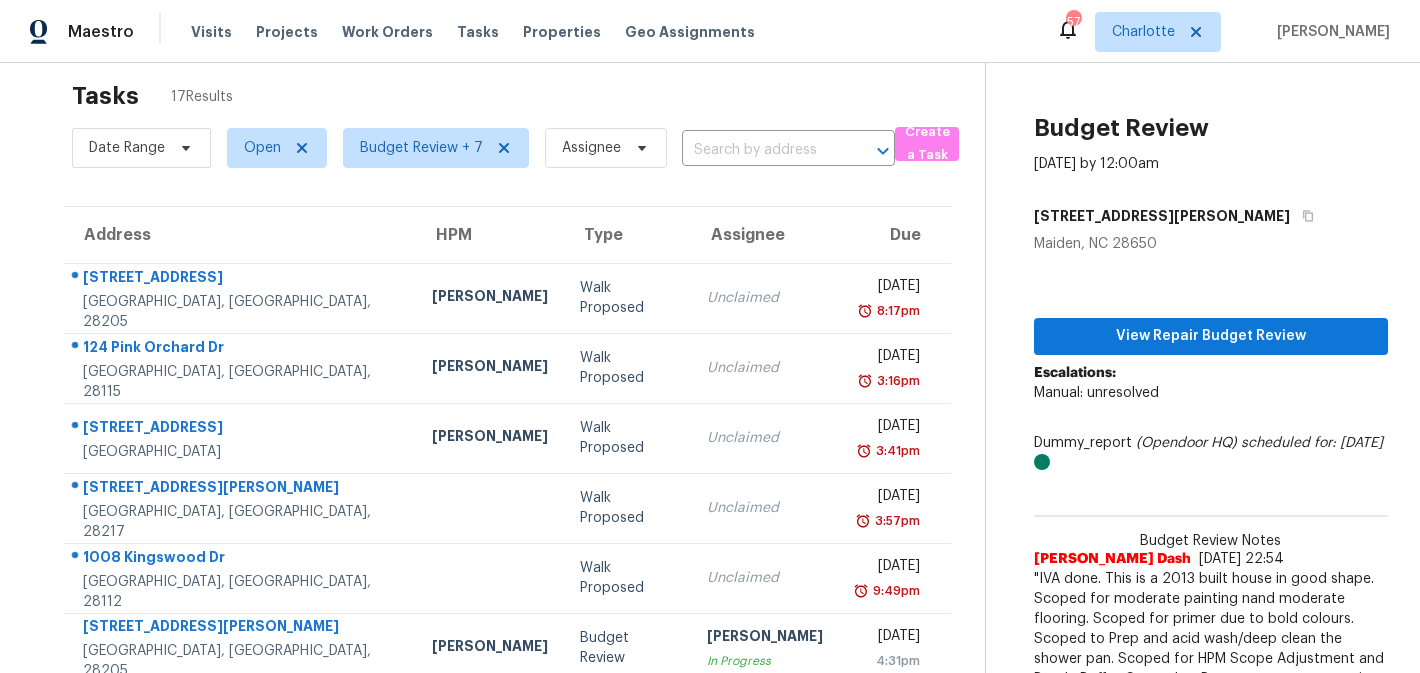 scroll, scrollTop: 24, scrollLeft: 0, axis: vertical 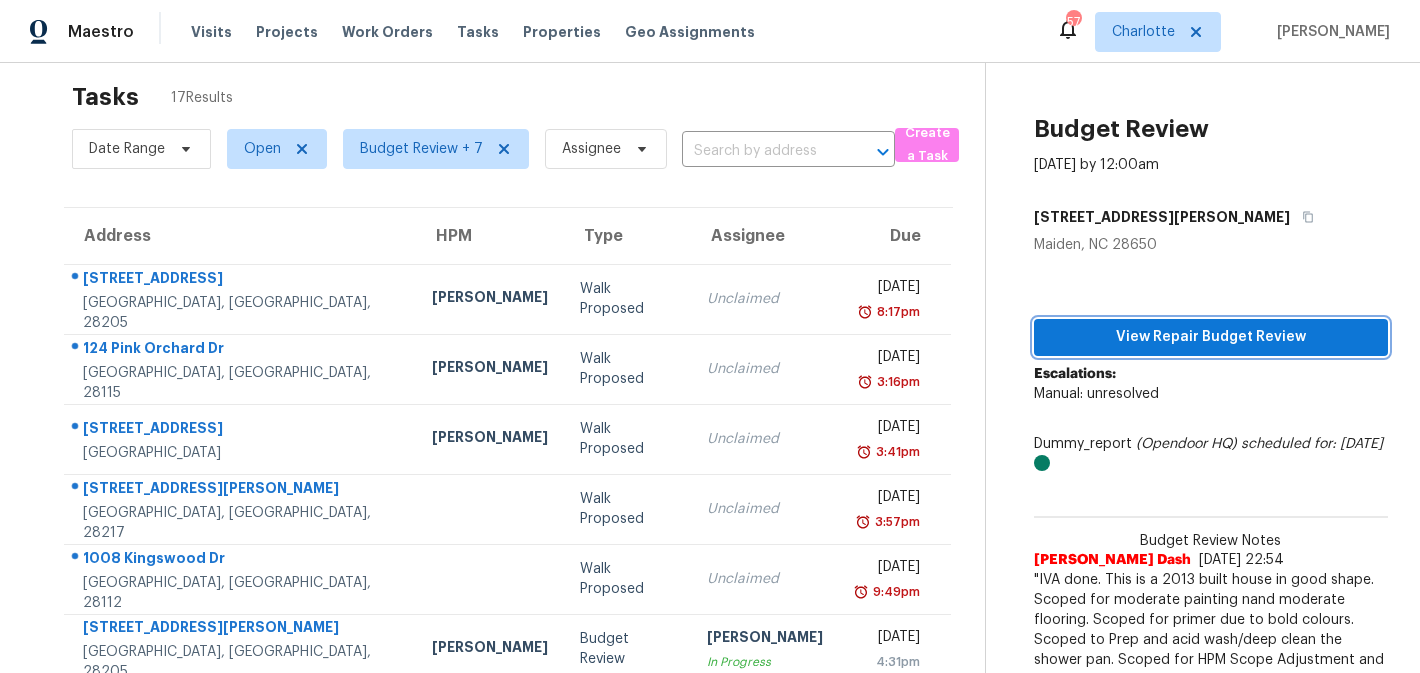 click on "View Repair Budget Review" at bounding box center [1211, 337] 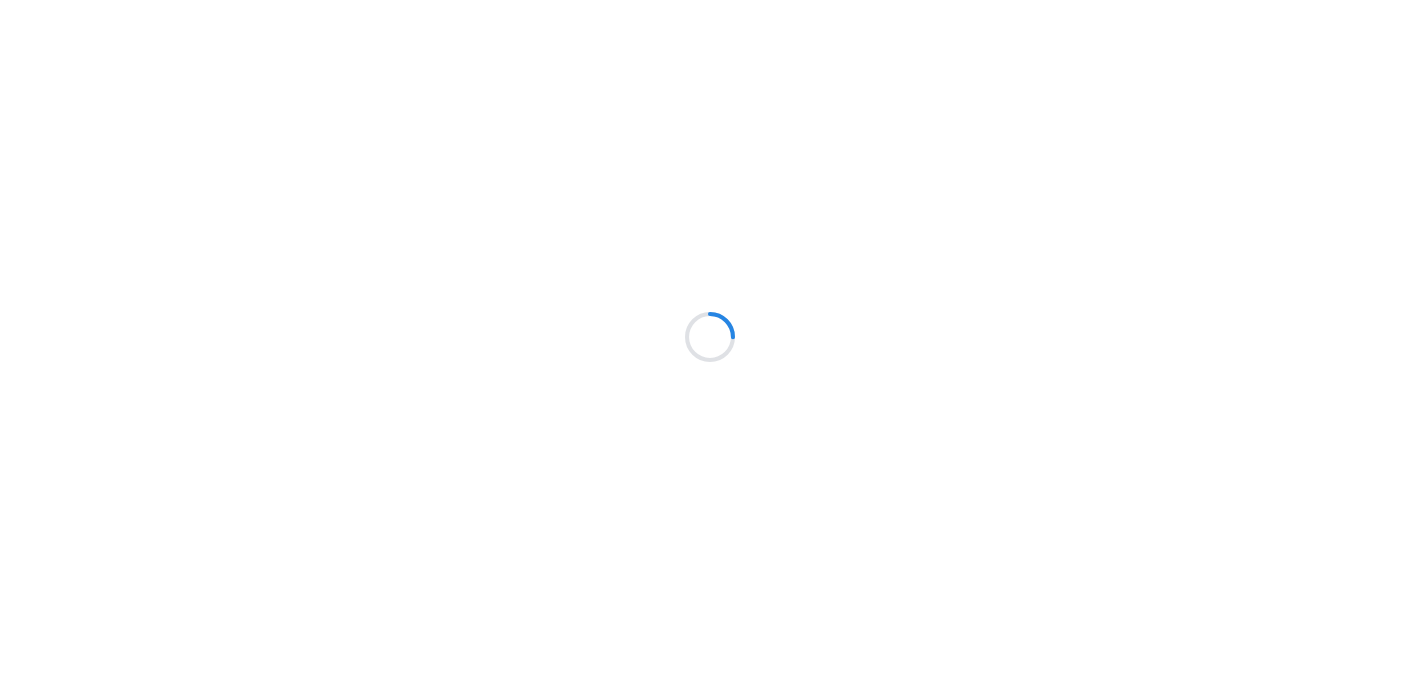scroll, scrollTop: 0, scrollLeft: 0, axis: both 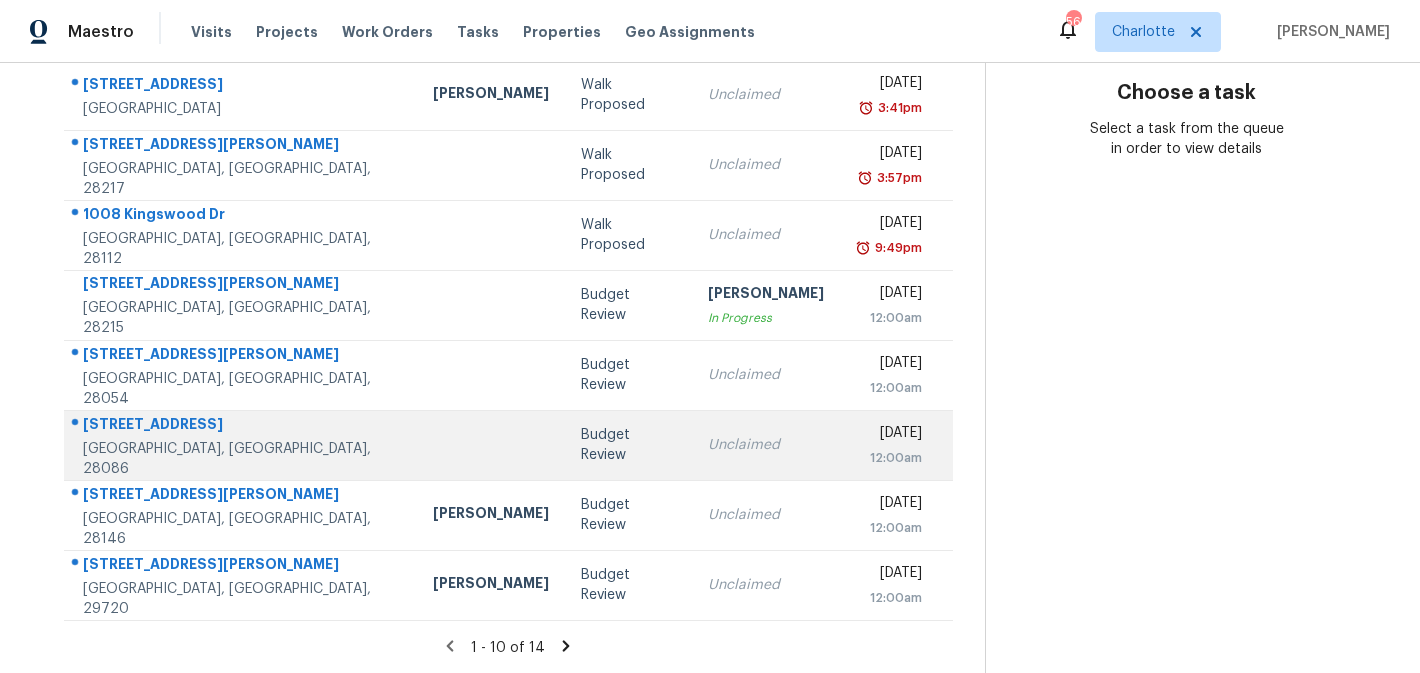 click on "Budget Review" at bounding box center (628, 445) 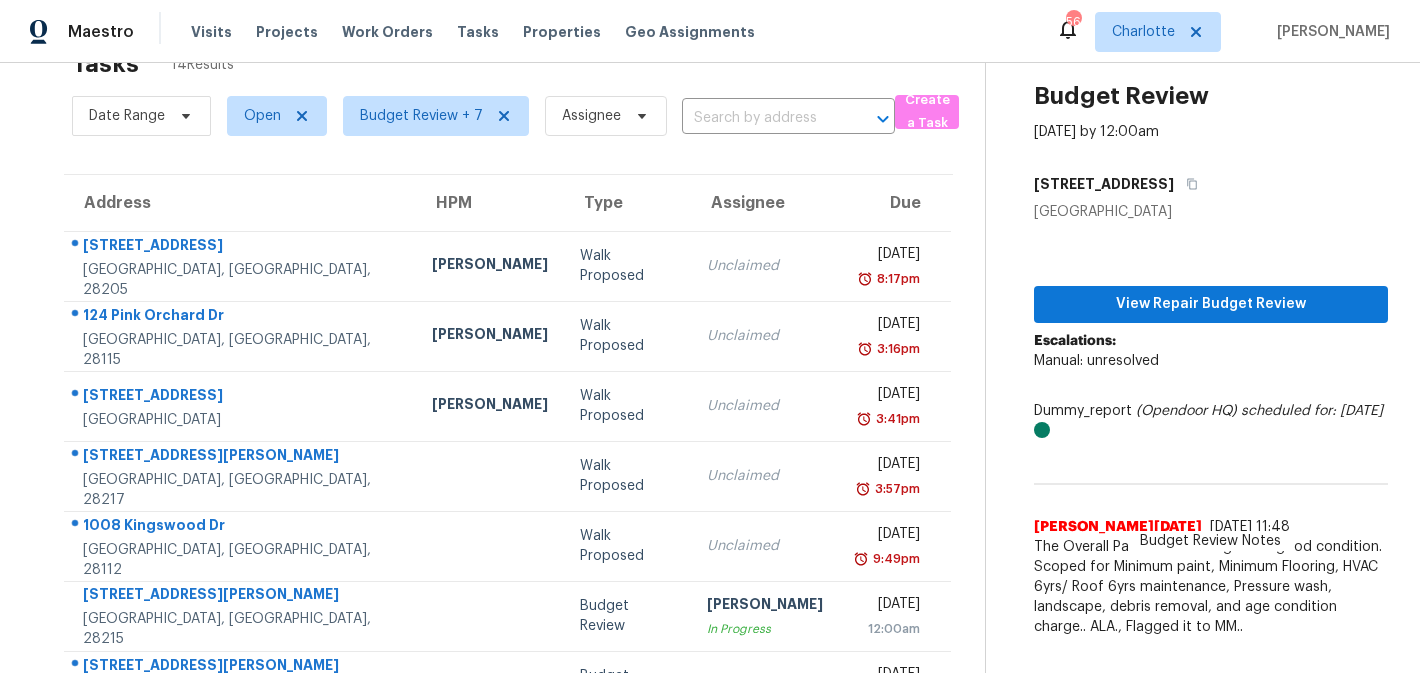 scroll, scrollTop: 0, scrollLeft: 0, axis: both 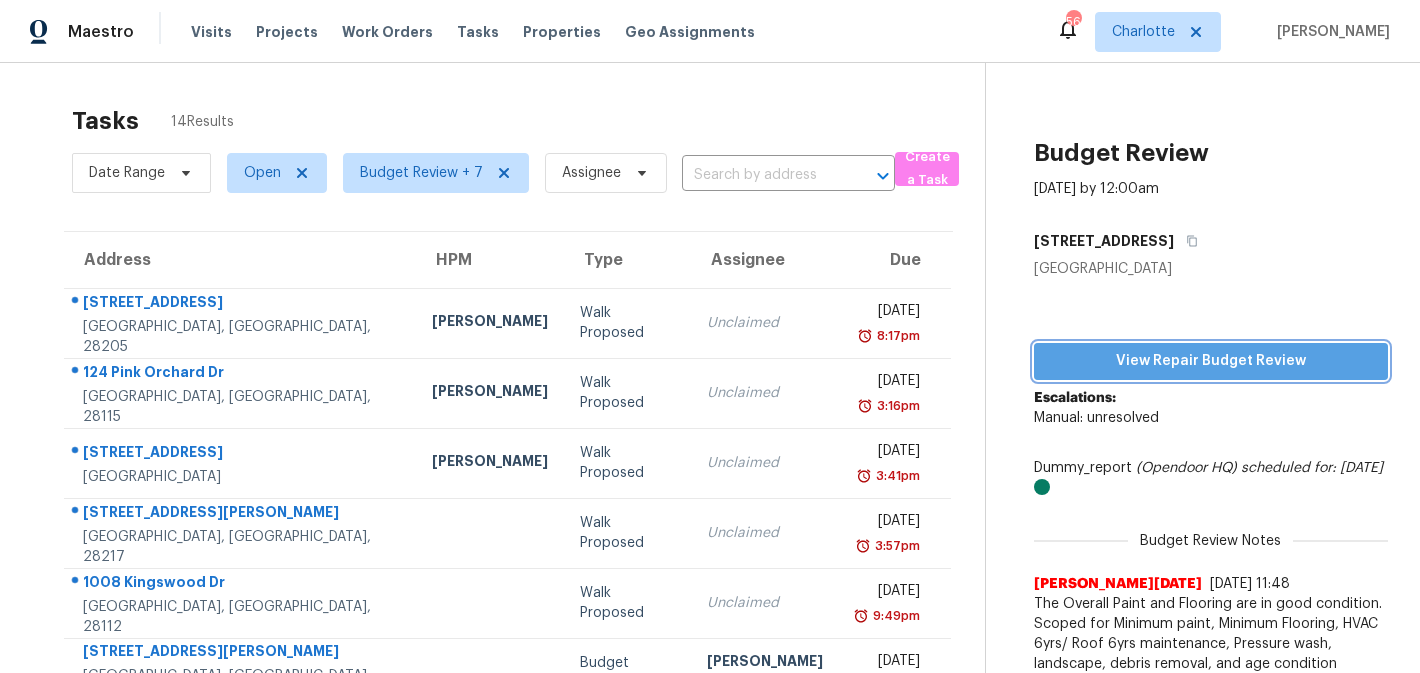 click on "View Repair Budget Review" at bounding box center [1211, 361] 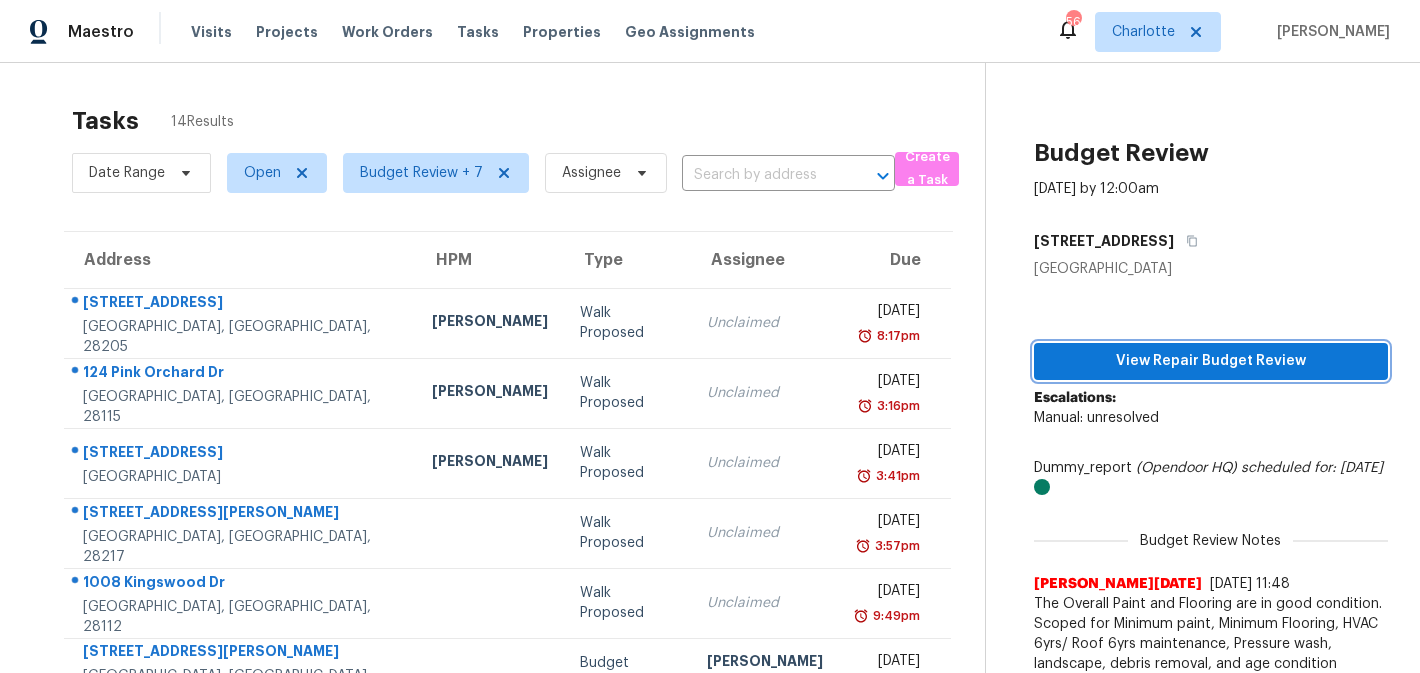 click on "View Repair Budget Review" at bounding box center [1211, 361] 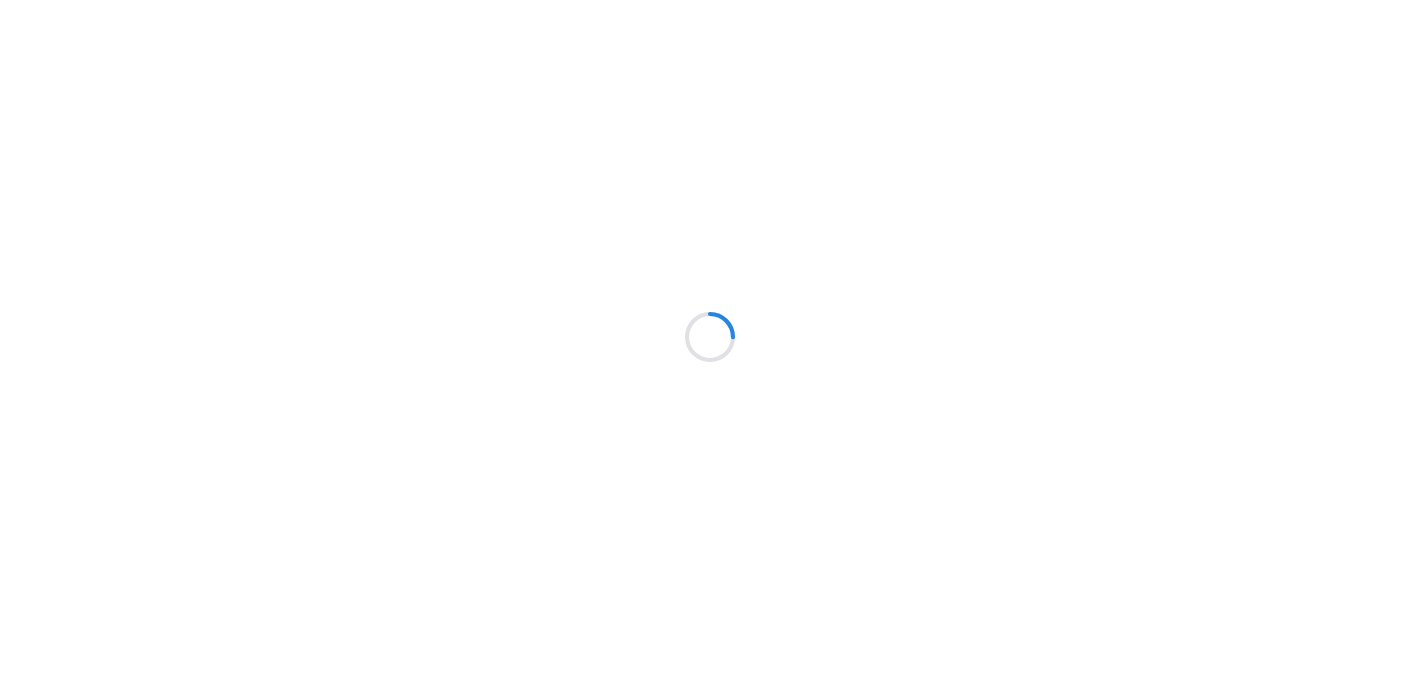 scroll, scrollTop: 0, scrollLeft: 0, axis: both 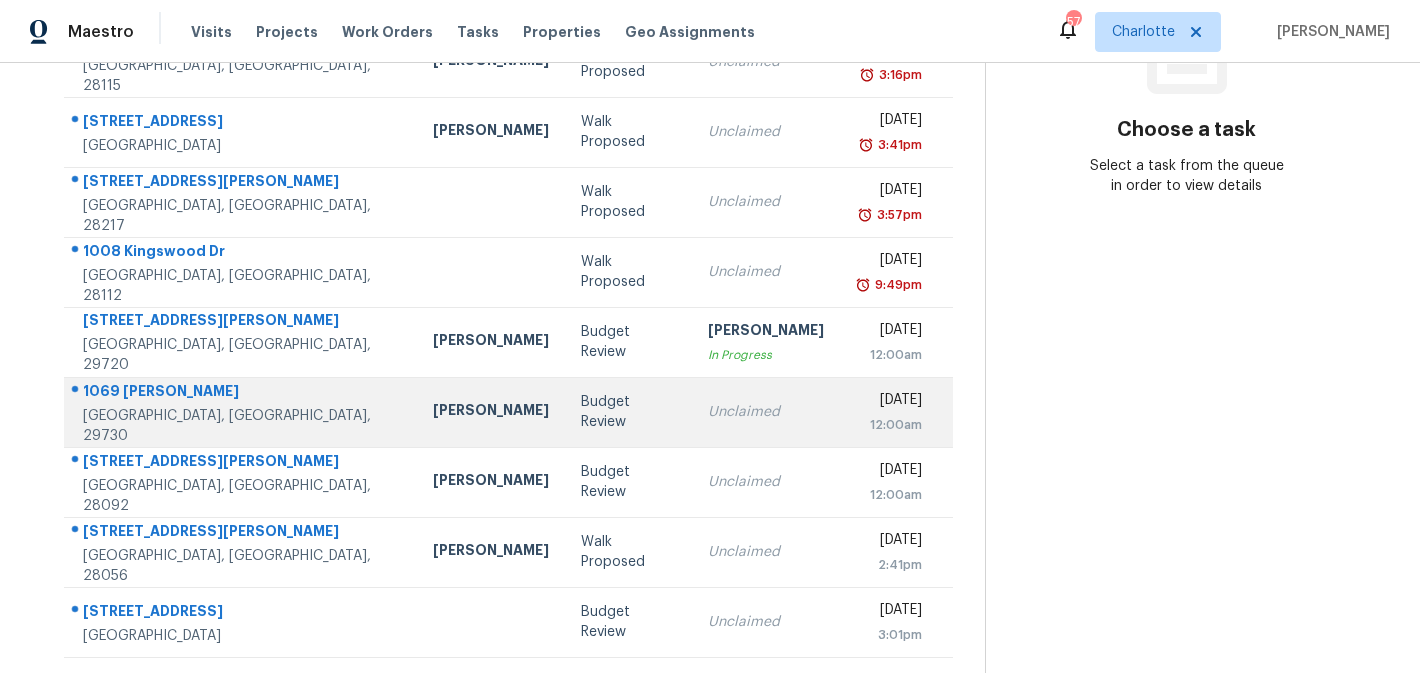 click on "Unclaimed" at bounding box center [766, 412] 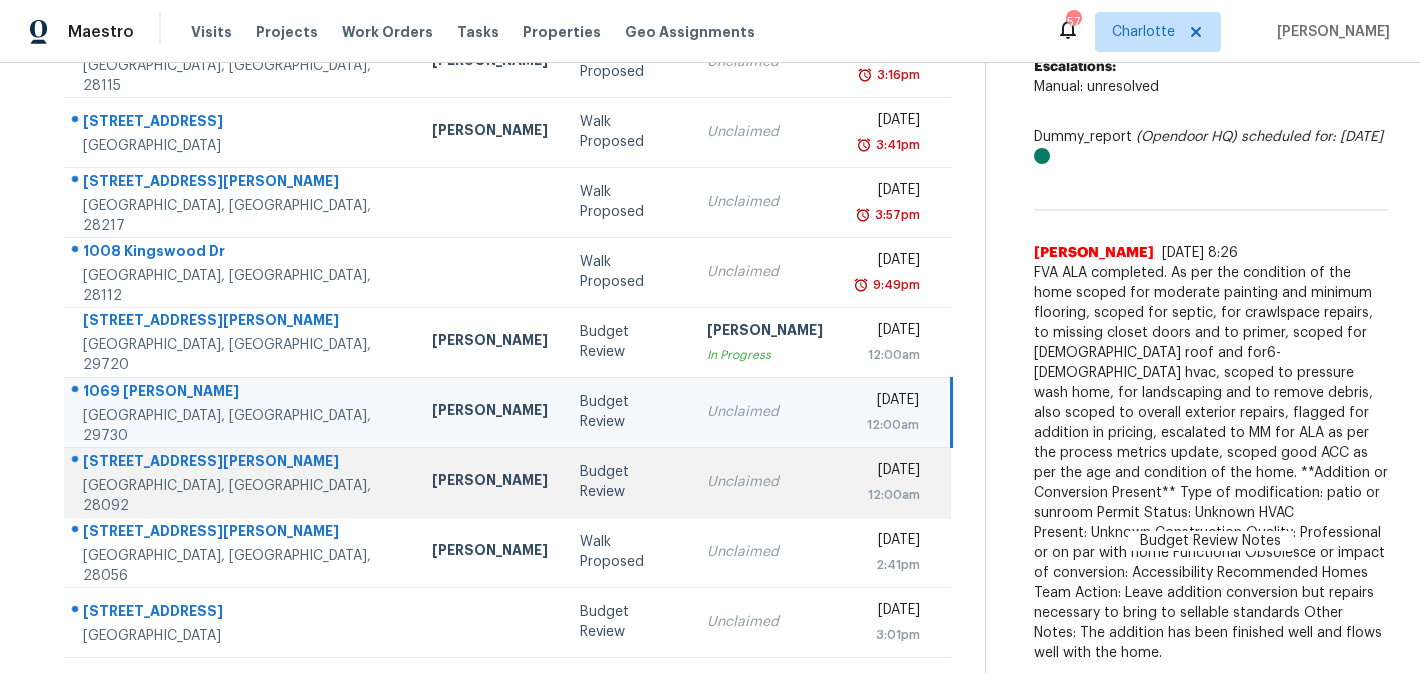 click on "Unclaimed" at bounding box center [765, 482] 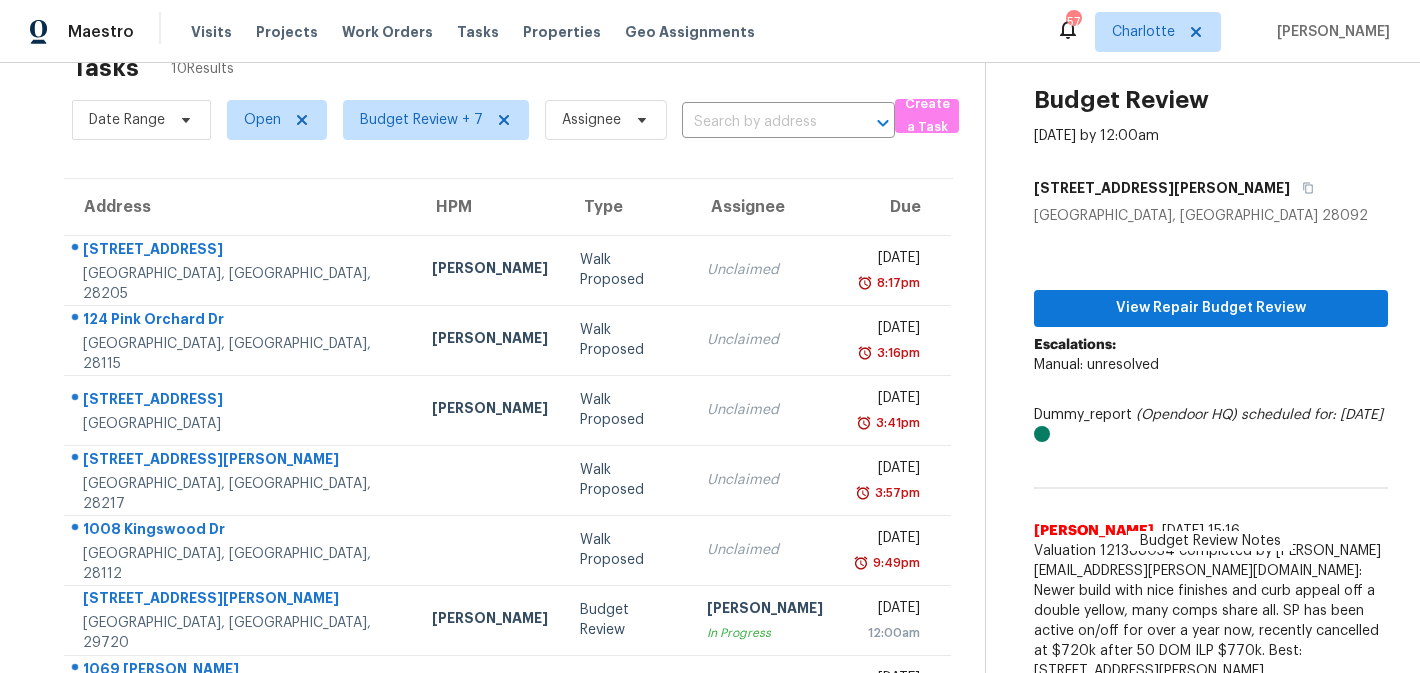 scroll, scrollTop: 0, scrollLeft: 0, axis: both 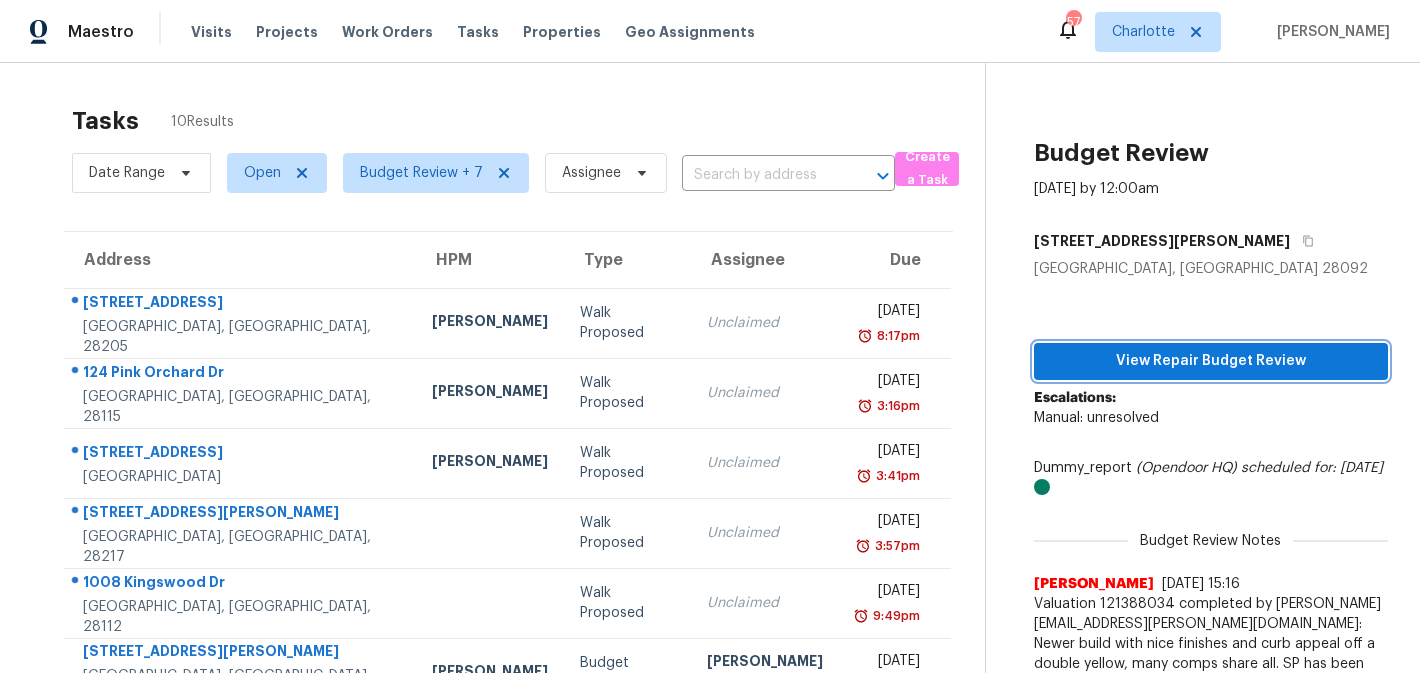 click on "View Repair Budget Review" at bounding box center (1211, 361) 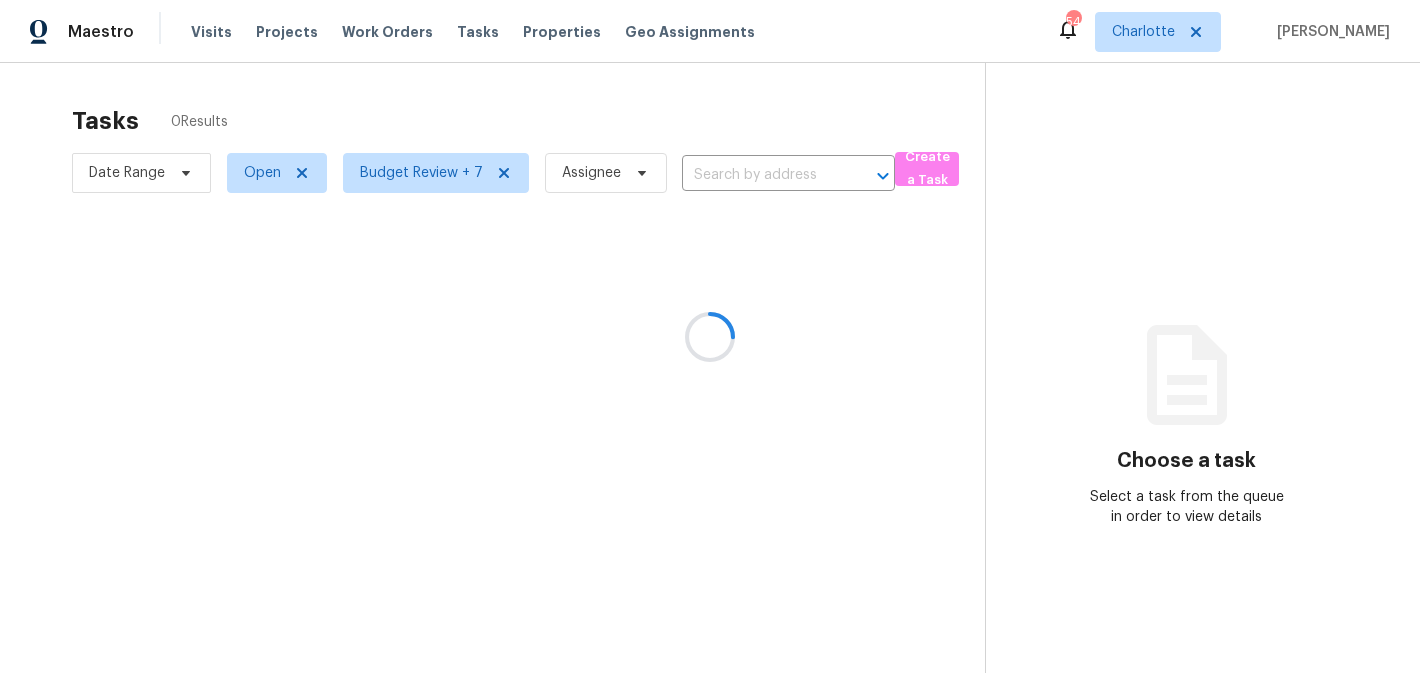scroll, scrollTop: 0, scrollLeft: 0, axis: both 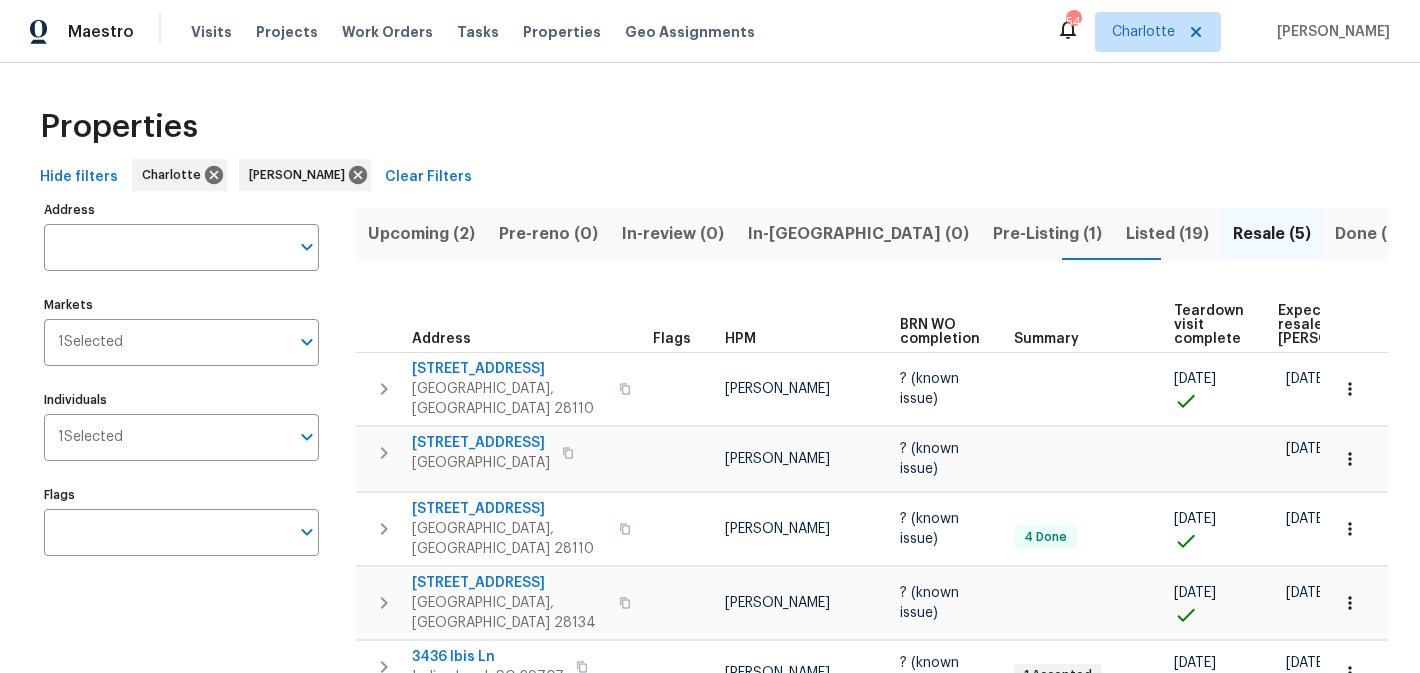click on "Upcoming (2)" at bounding box center (421, 234) 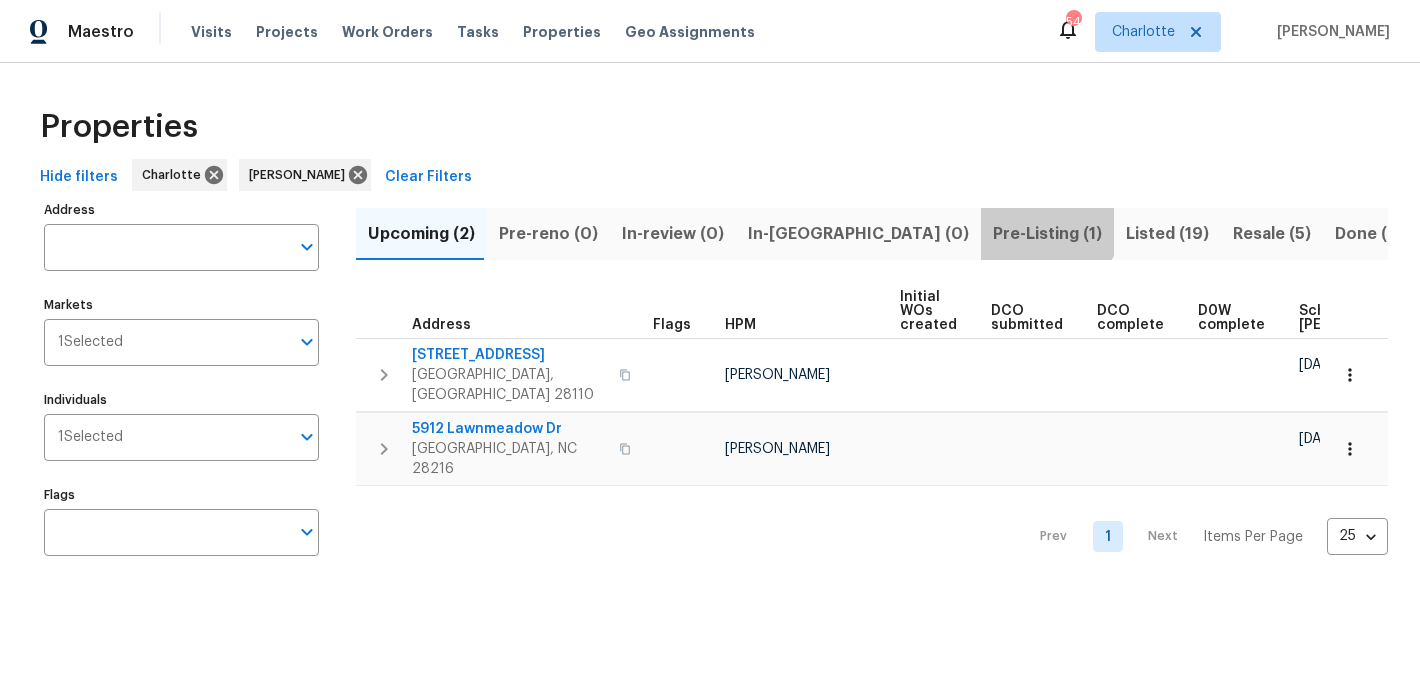 click on "Pre-Listing (1)" at bounding box center (1047, 234) 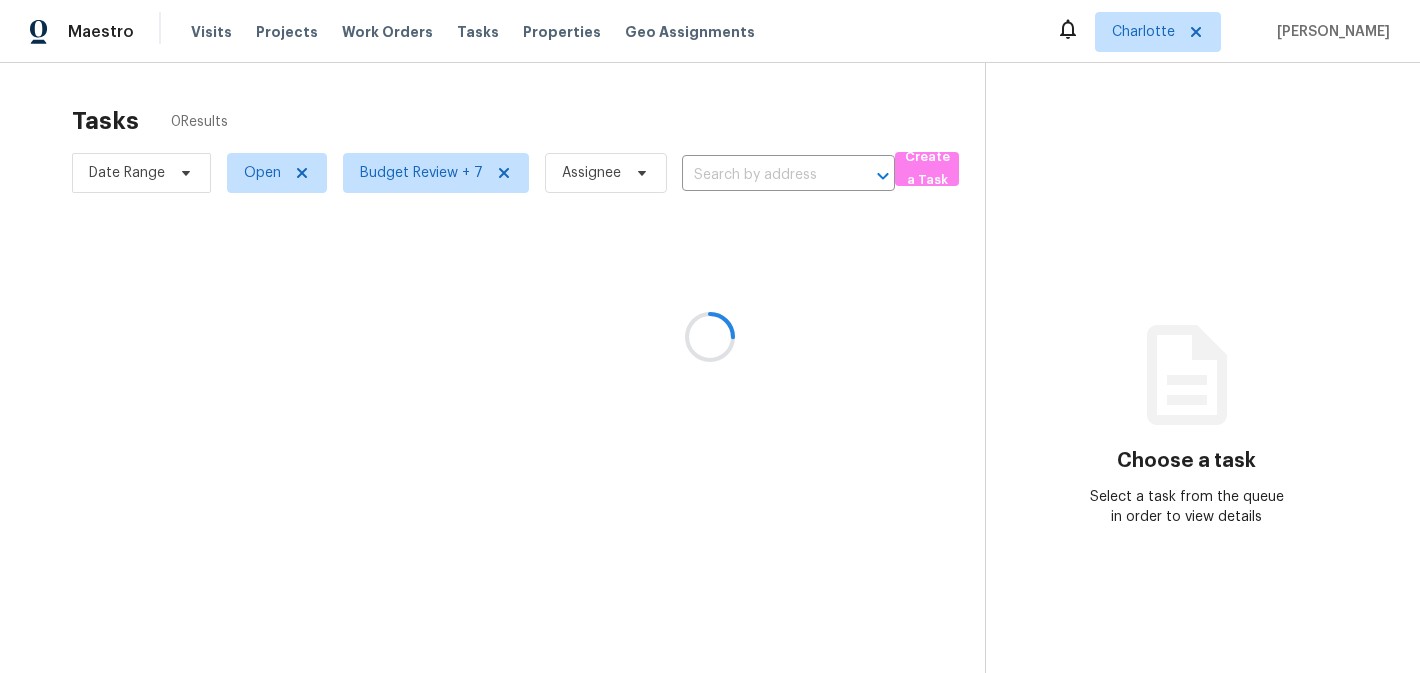 scroll, scrollTop: 0, scrollLeft: 0, axis: both 